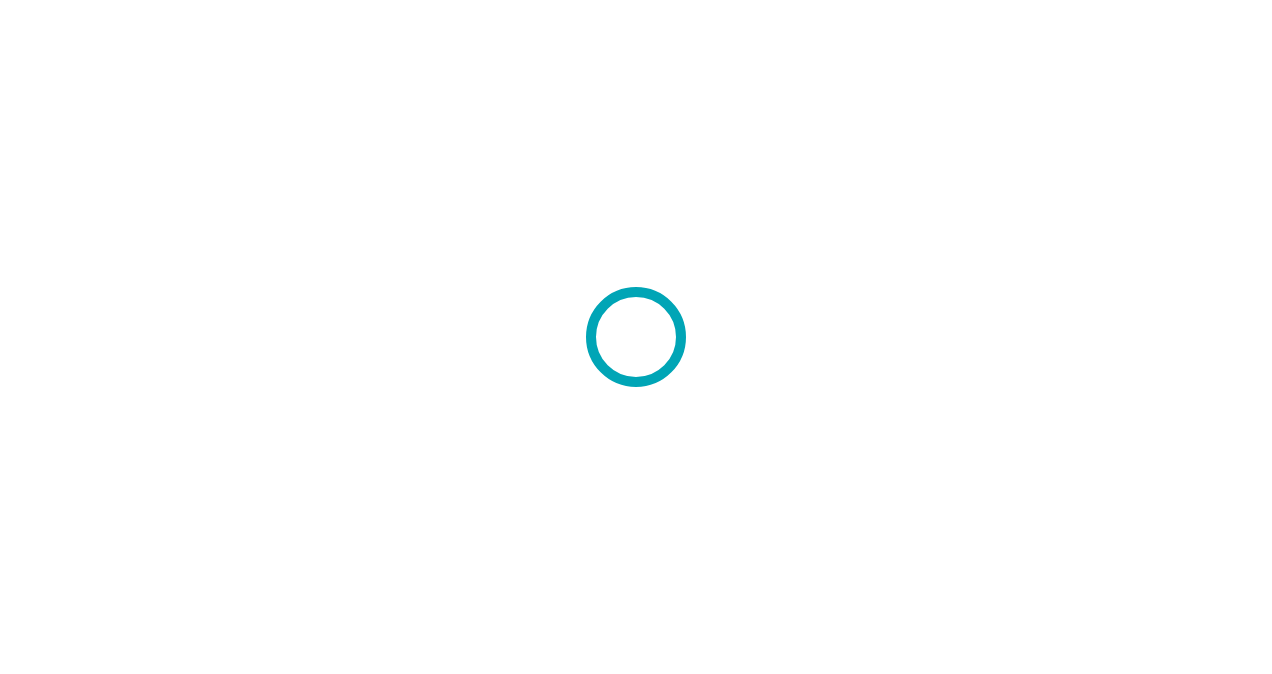 scroll, scrollTop: 0, scrollLeft: 0, axis: both 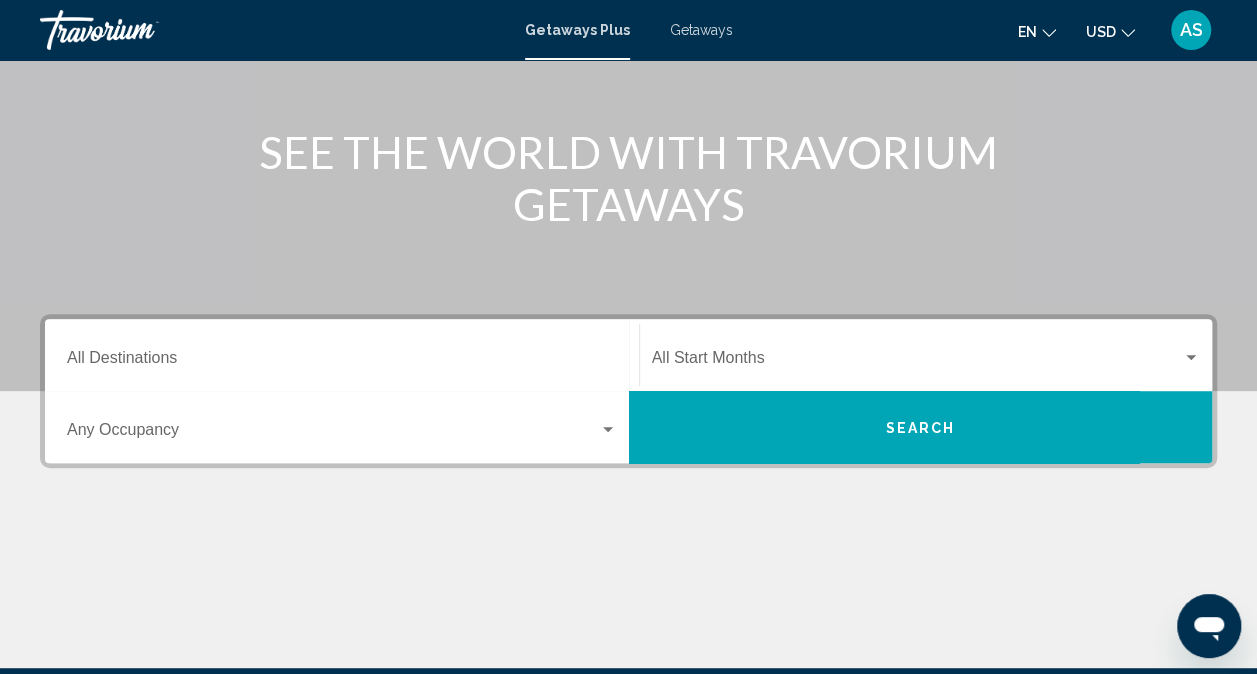 click on "Destination All Destinations" at bounding box center [342, 362] 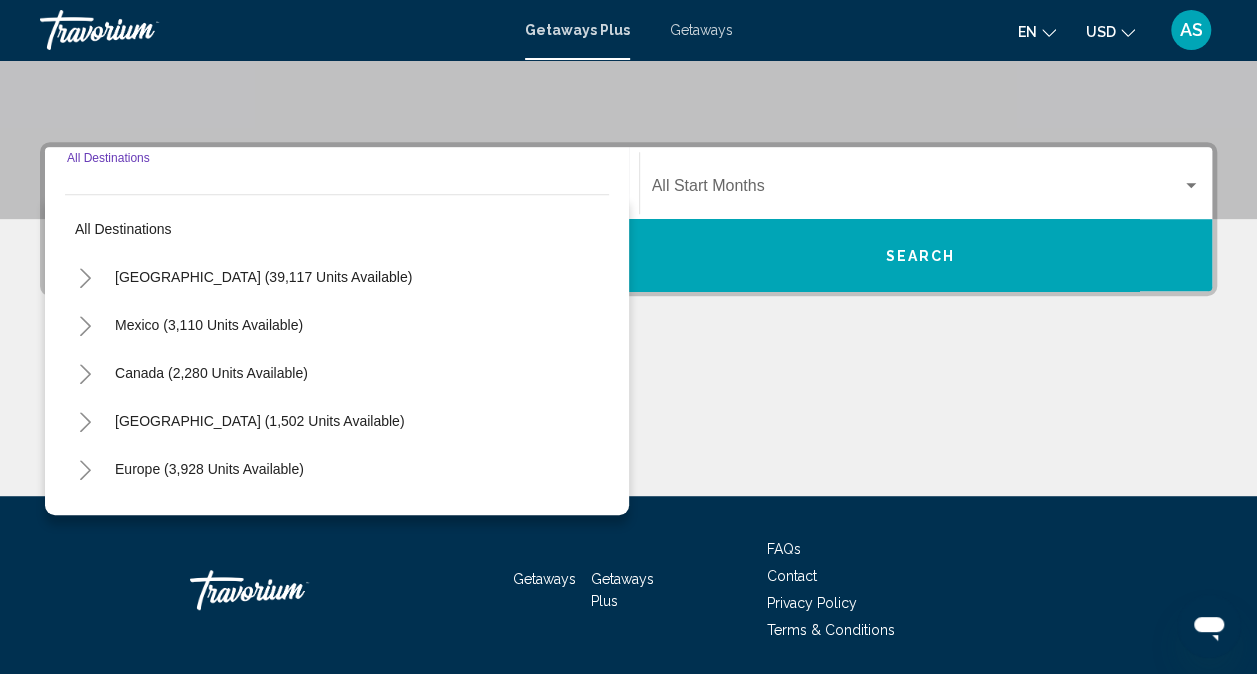scroll, scrollTop: 447, scrollLeft: 0, axis: vertical 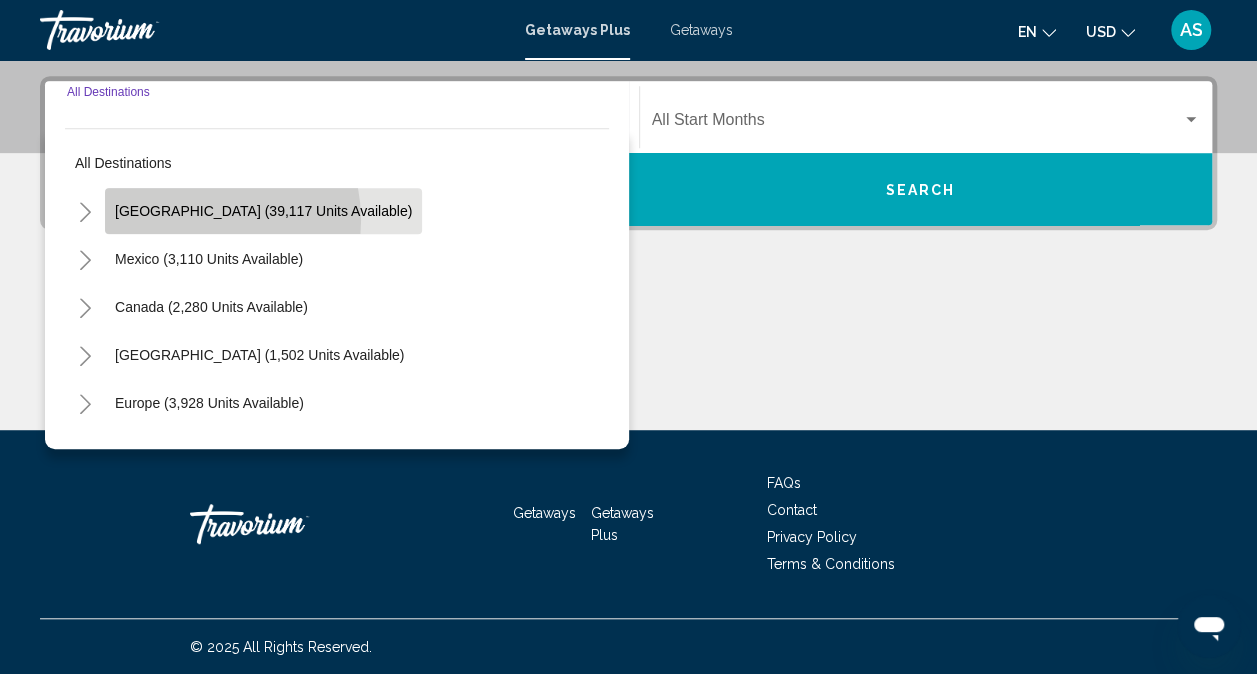 click on "[GEOGRAPHIC_DATA] (39,117 units available)" at bounding box center (209, 259) 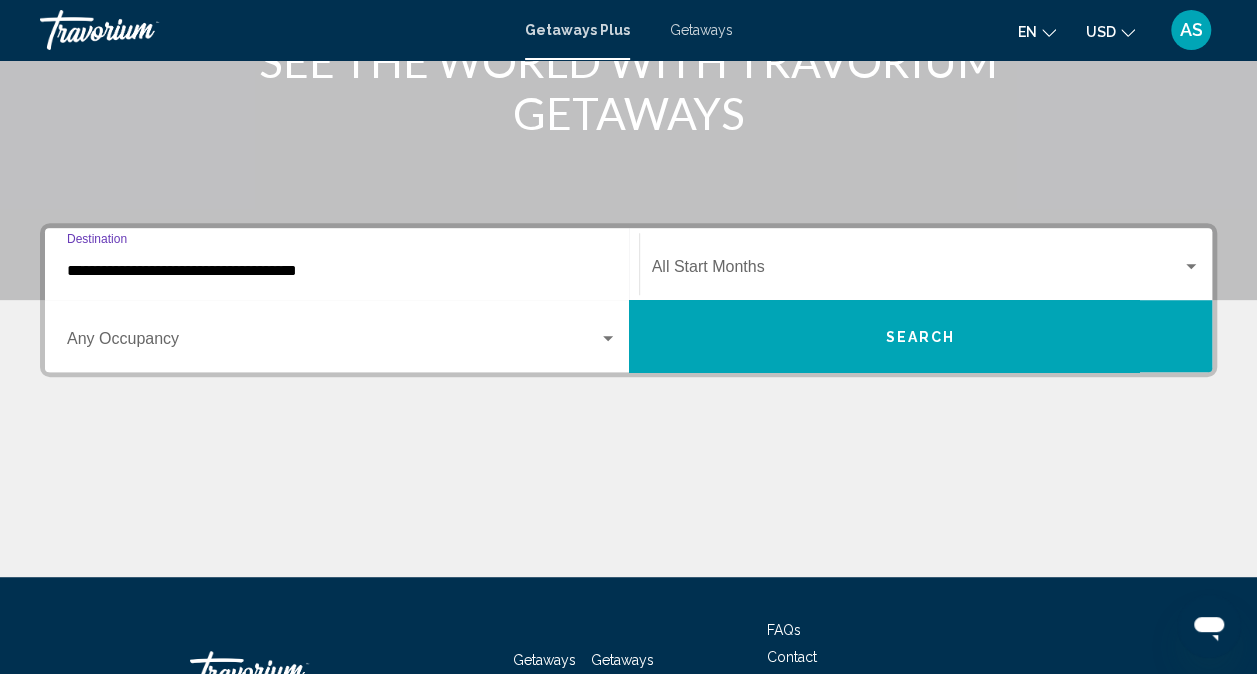 scroll, scrollTop: 291, scrollLeft: 0, axis: vertical 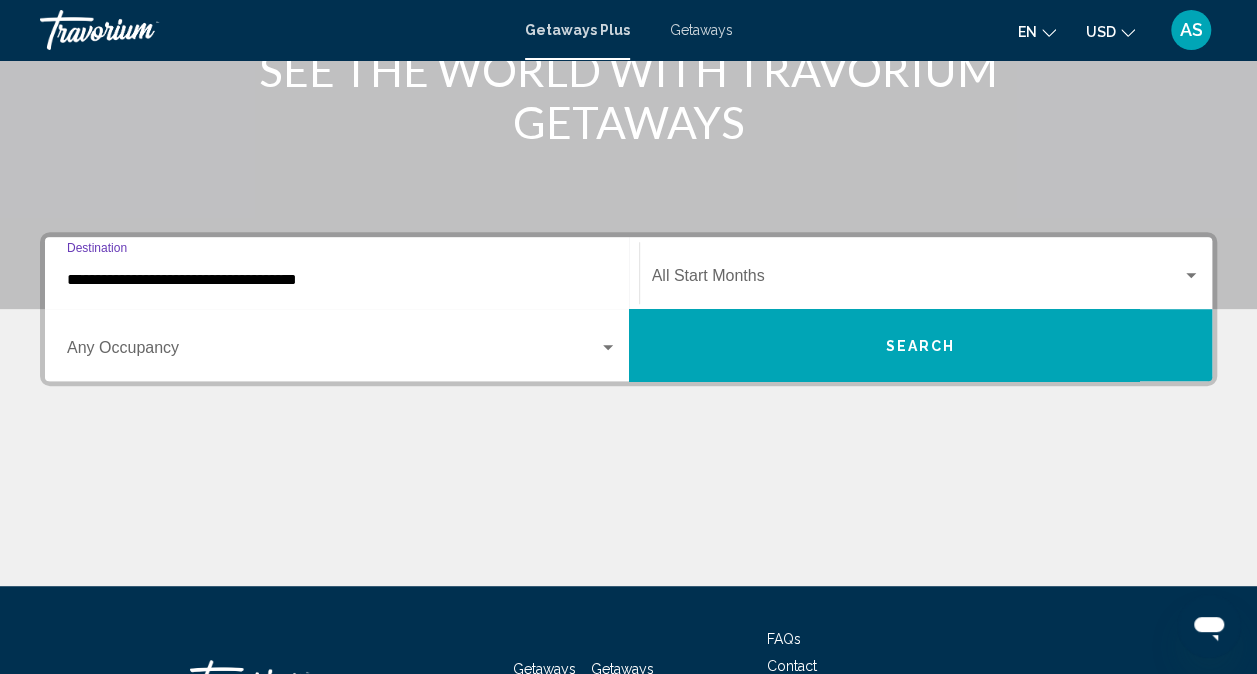 click at bounding box center (917, 280) 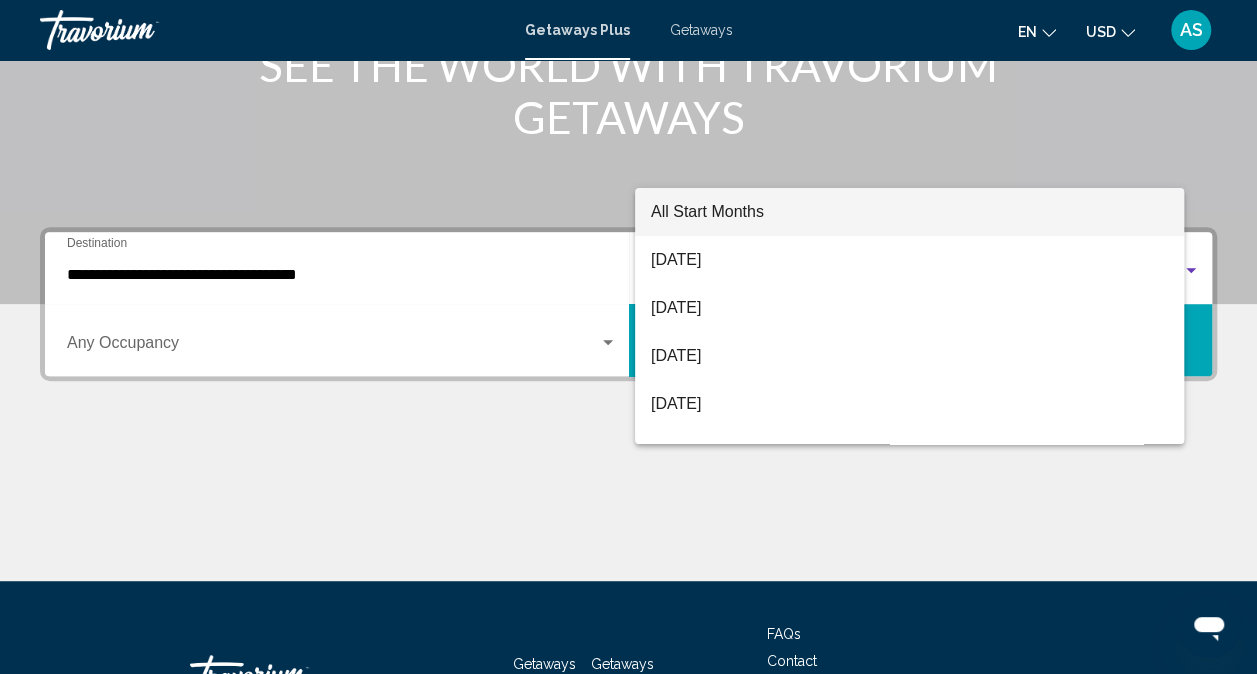 scroll, scrollTop: 447, scrollLeft: 0, axis: vertical 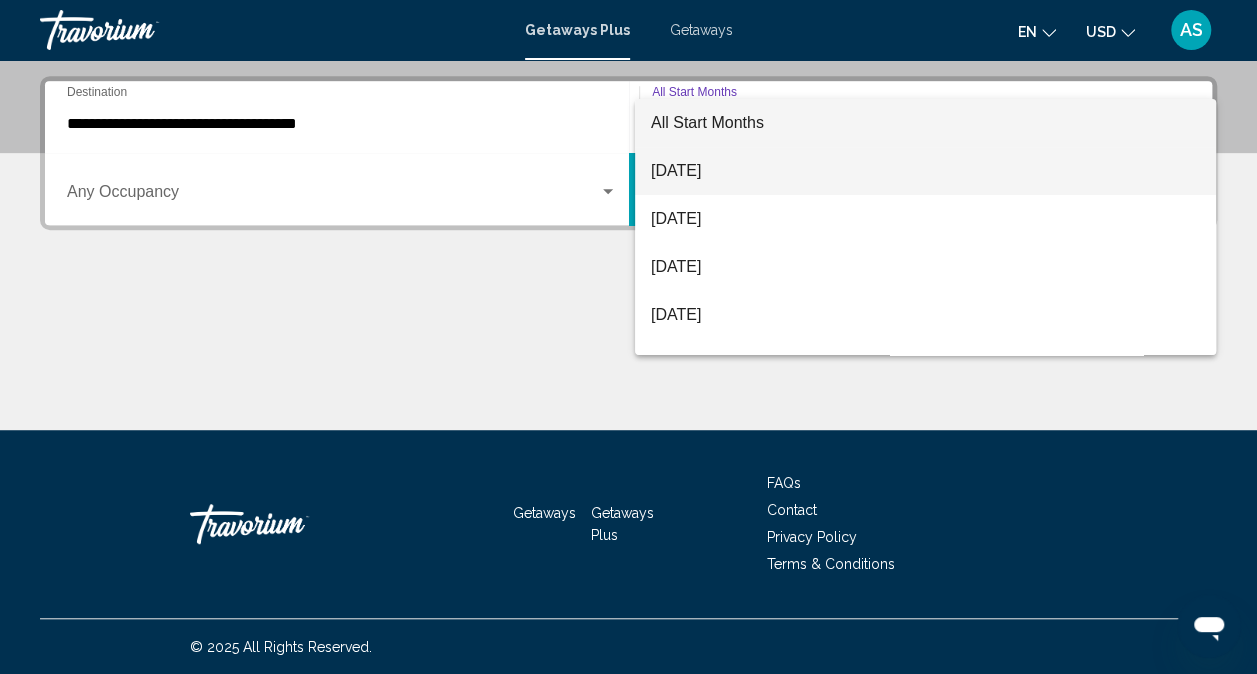 click on "[DATE]" at bounding box center (925, 171) 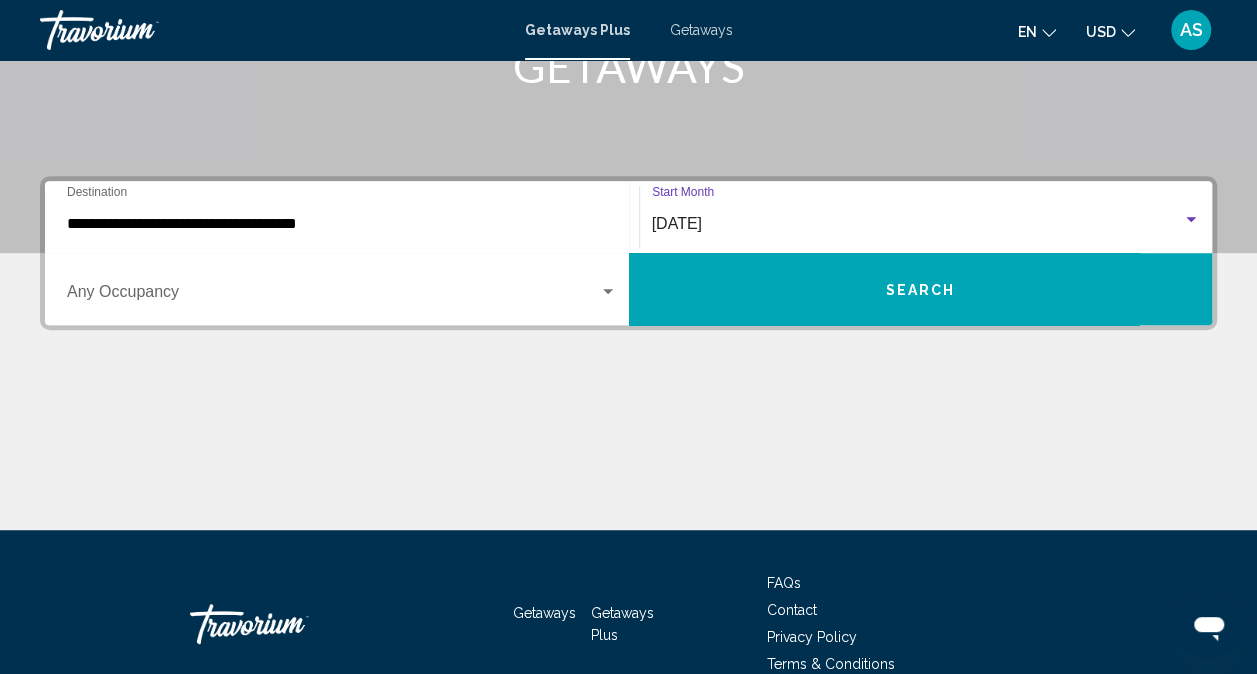 click at bounding box center [608, 292] 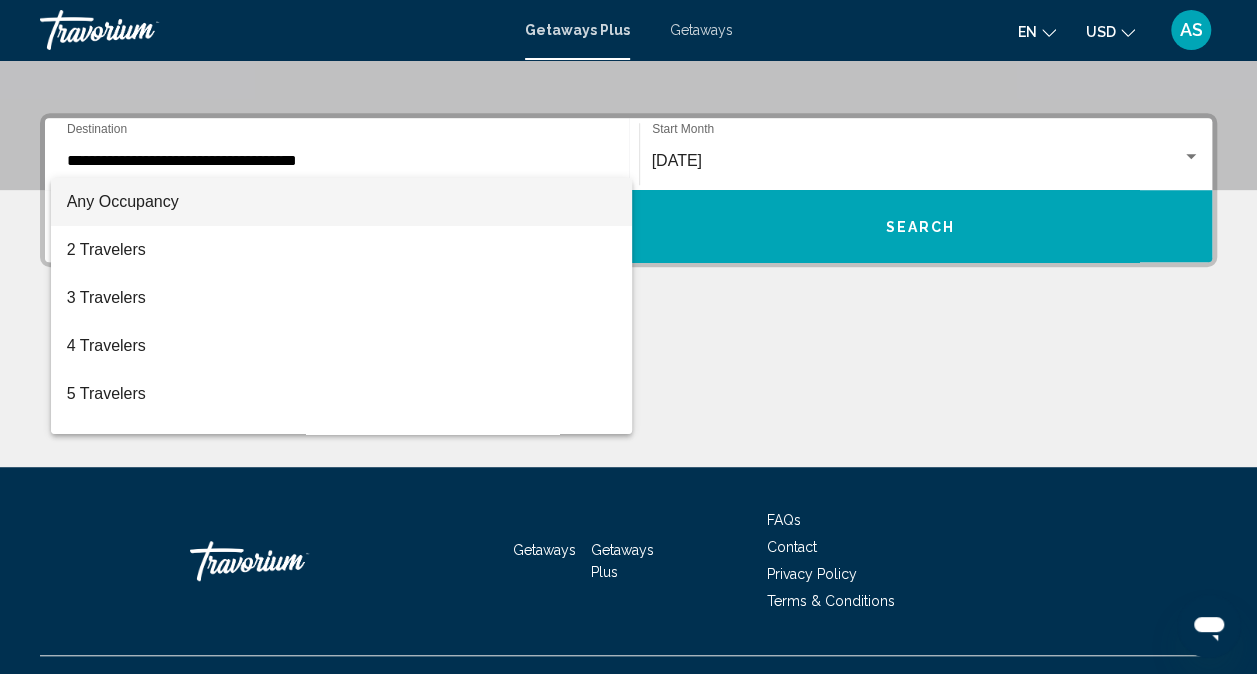 scroll, scrollTop: 447, scrollLeft: 0, axis: vertical 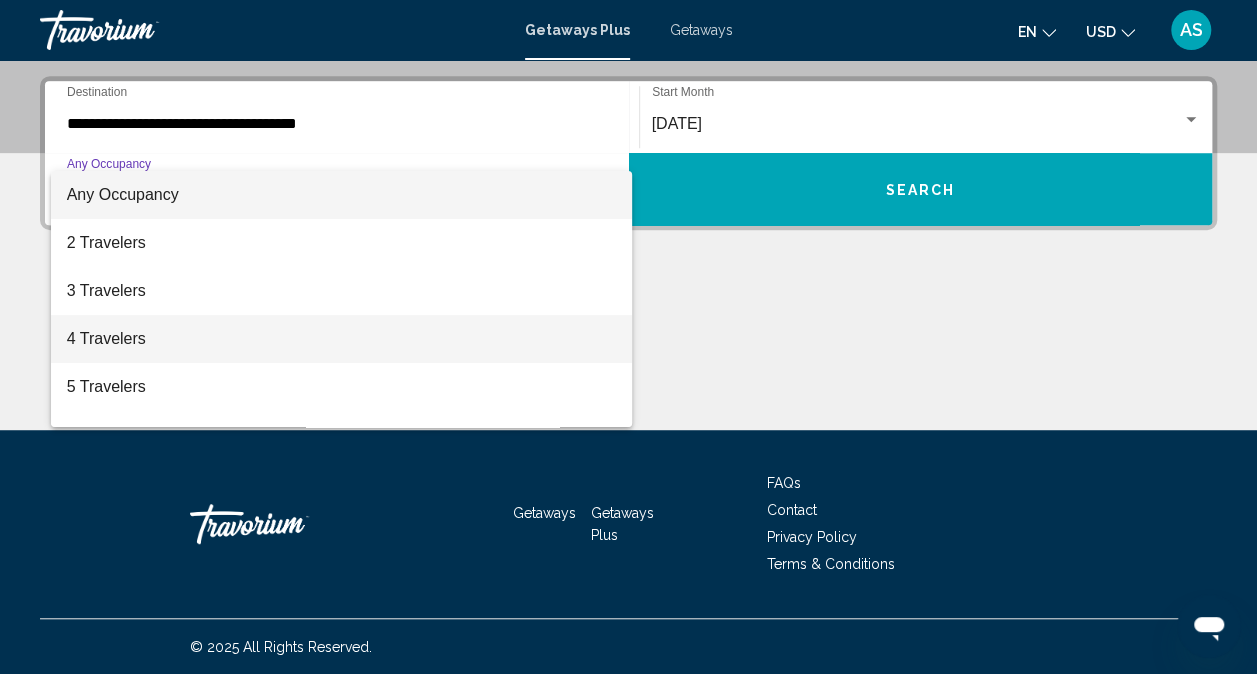 click on "4 Travelers" at bounding box center (342, 339) 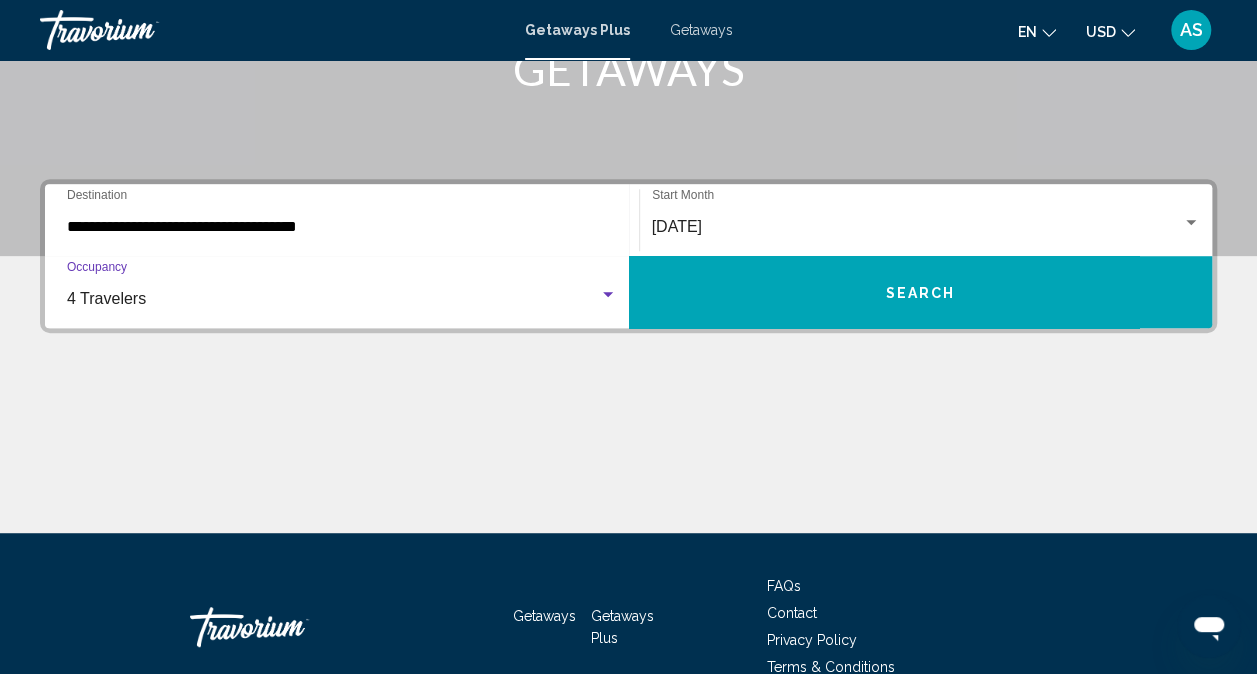 scroll, scrollTop: 343, scrollLeft: 0, axis: vertical 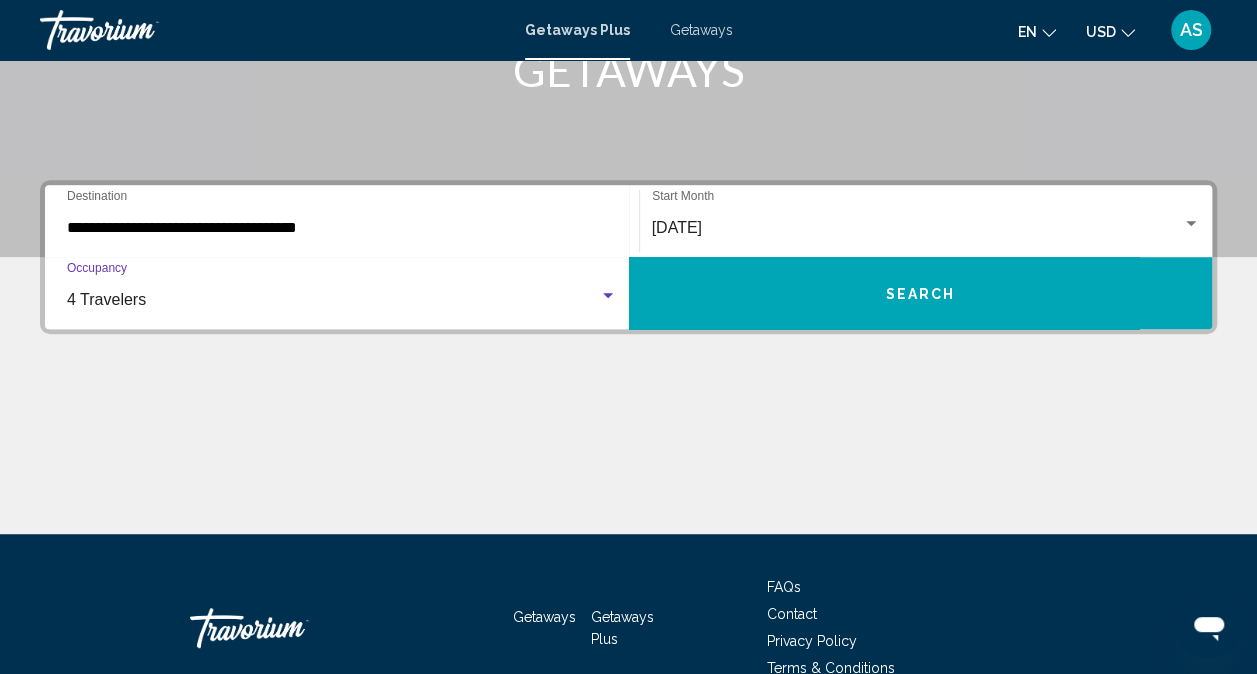 click on "Search" at bounding box center [920, 294] 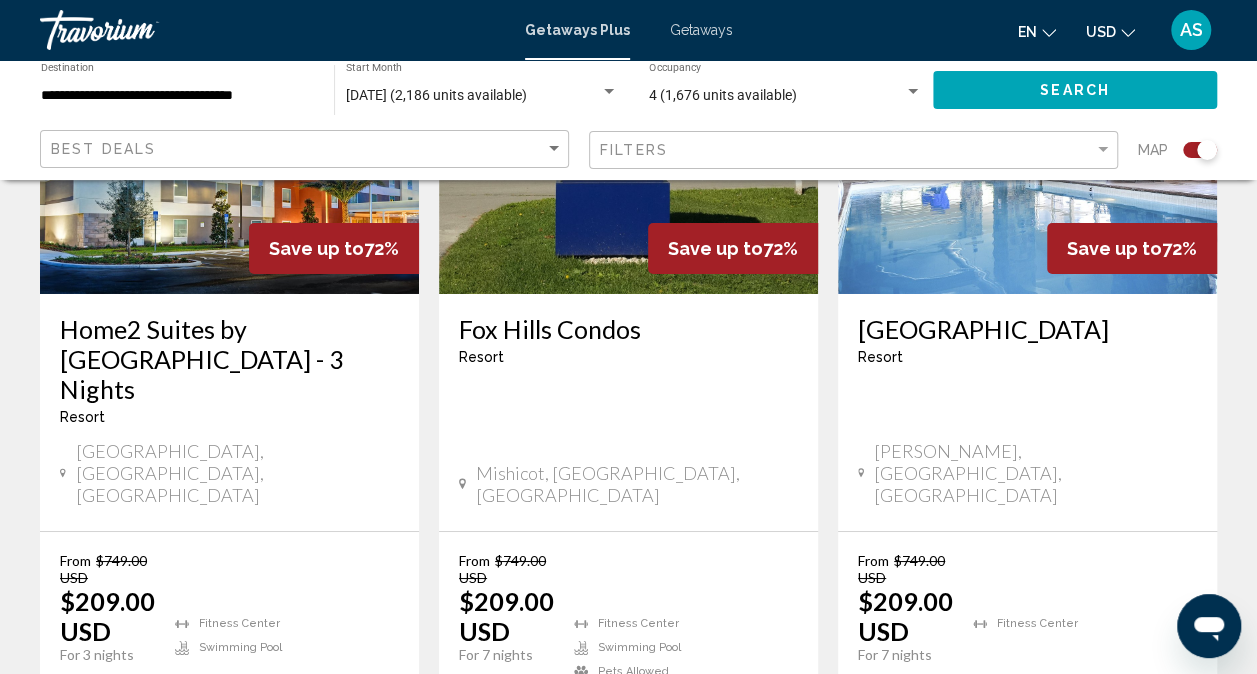 scroll, scrollTop: 3408, scrollLeft: 0, axis: vertical 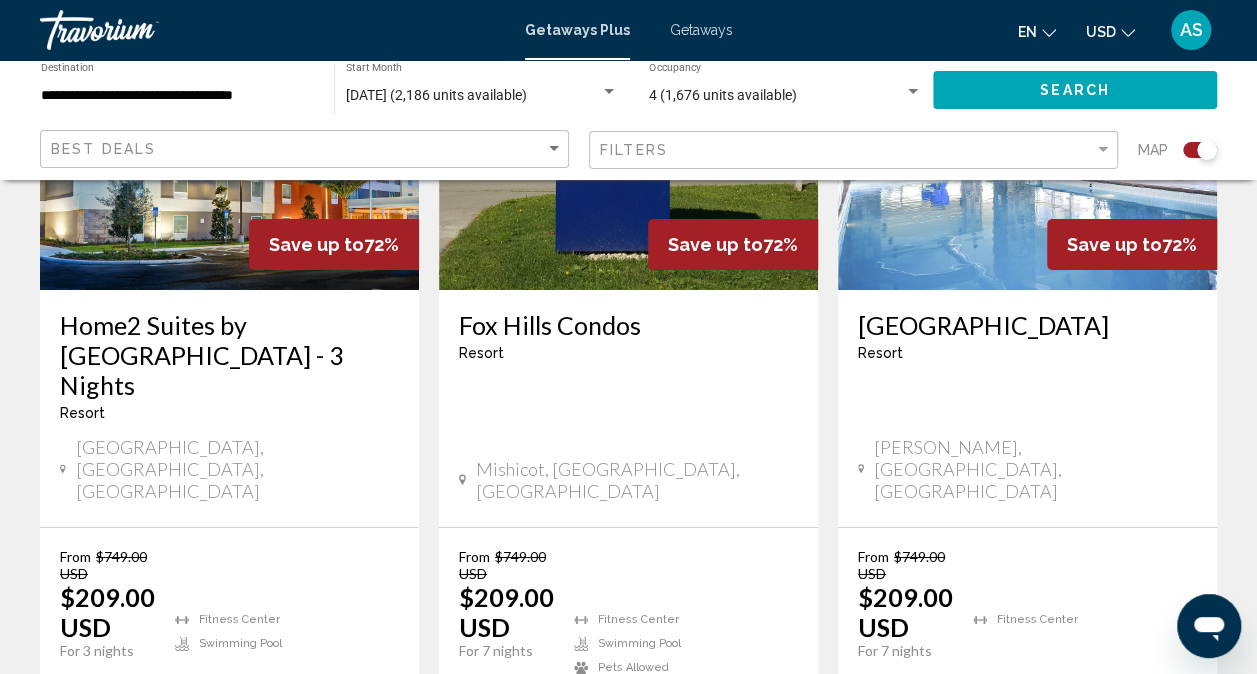 click on "page  2" at bounding box center [488, 802] 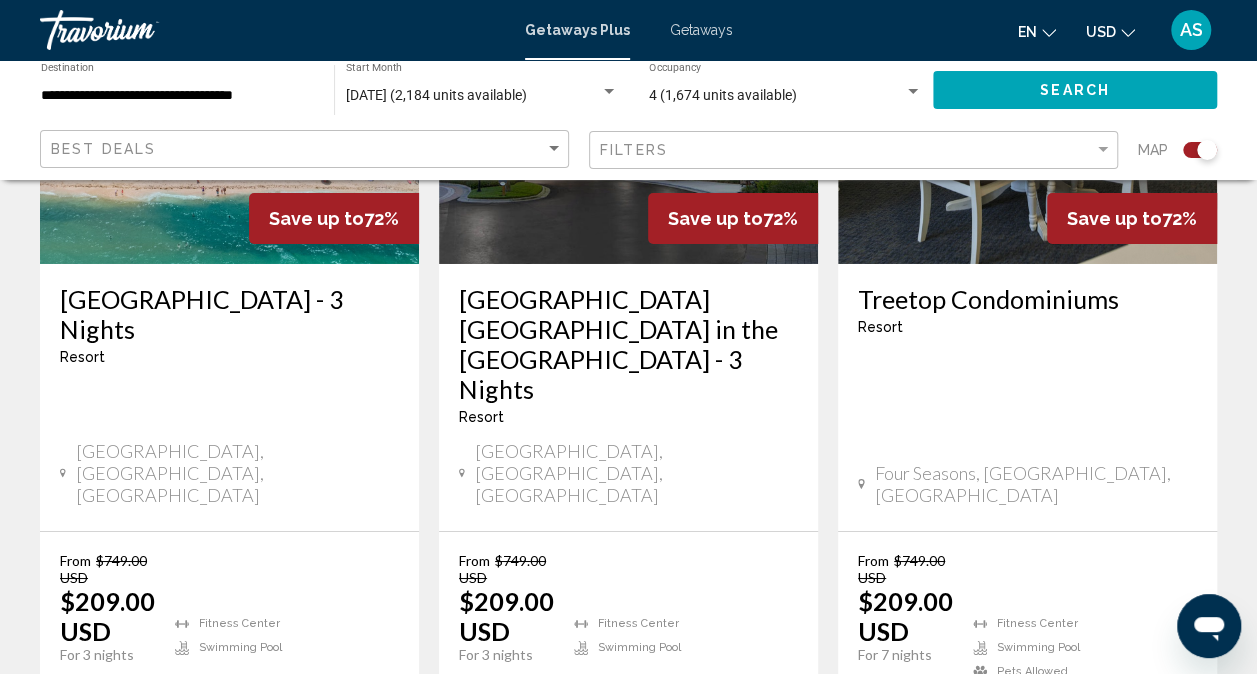 scroll, scrollTop: 3365, scrollLeft: 0, axis: vertical 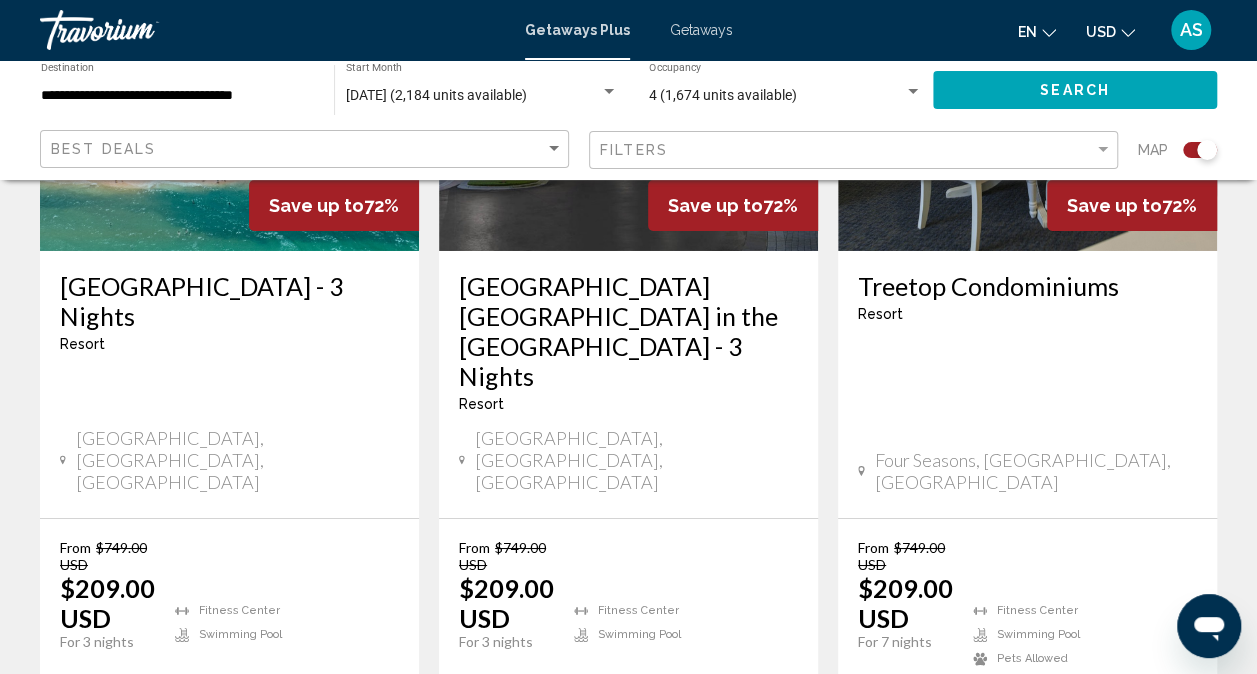 click on "3" at bounding box center (559, 793) 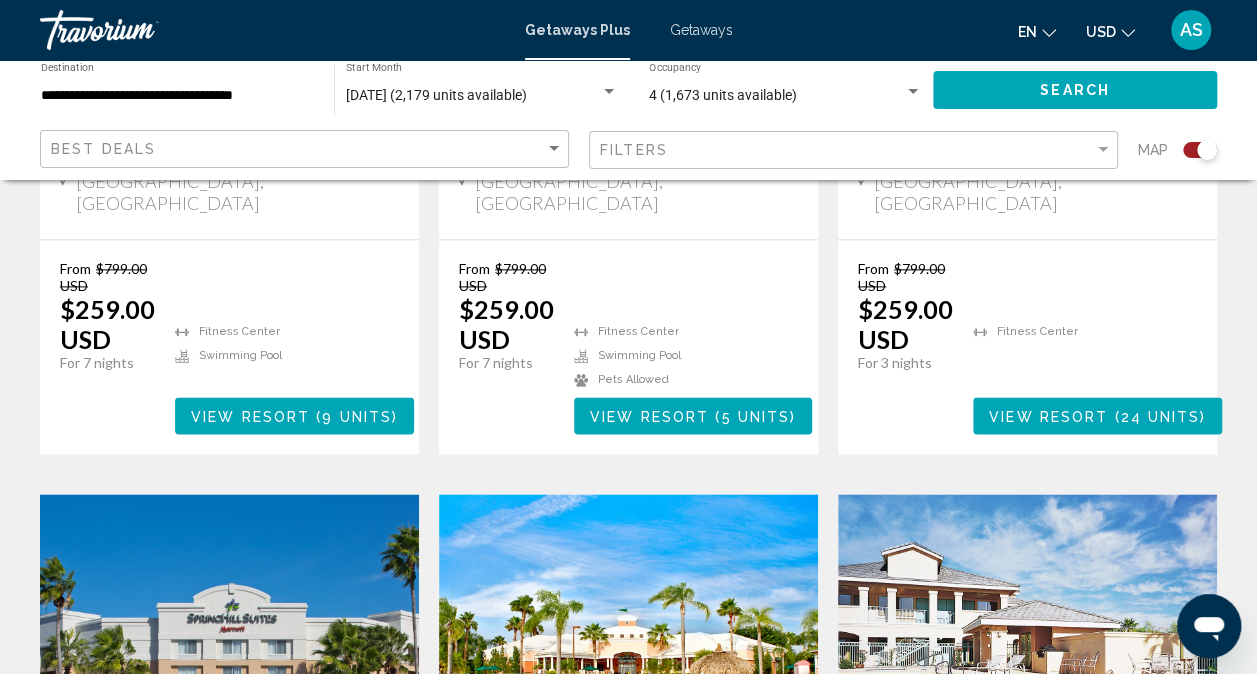 scroll, scrollTop: 0, scrollLeft: 0, axis: both 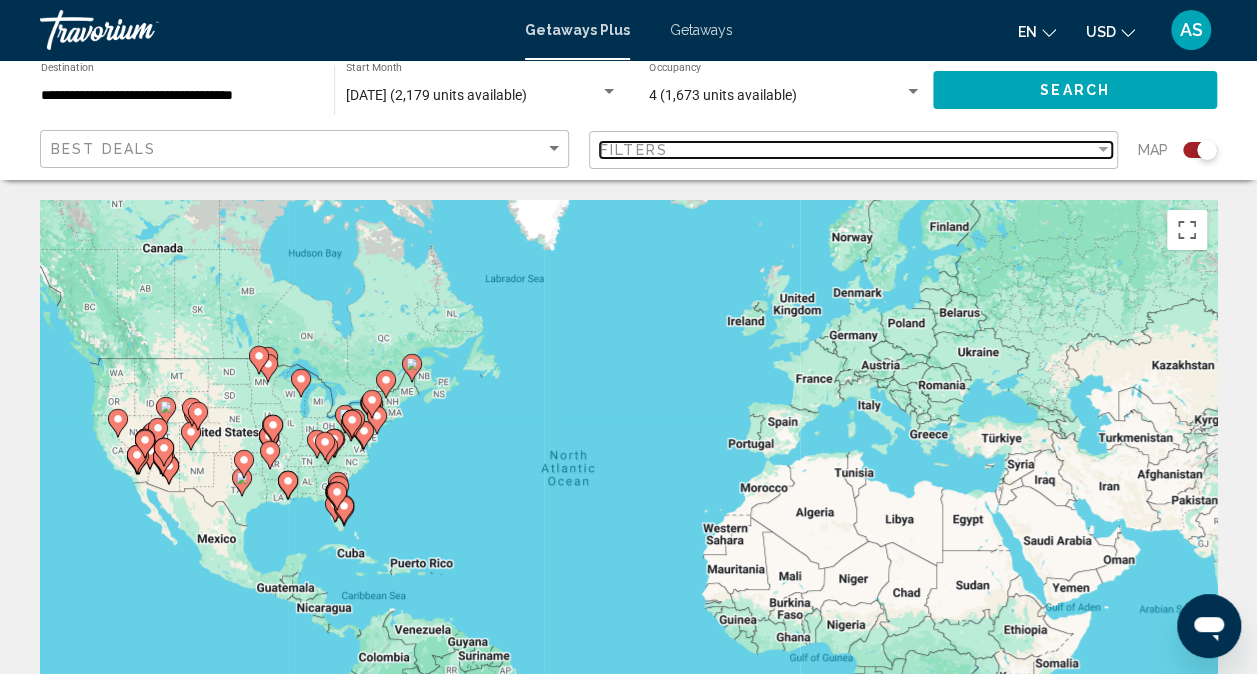 click at bounding box center (1103, 149) 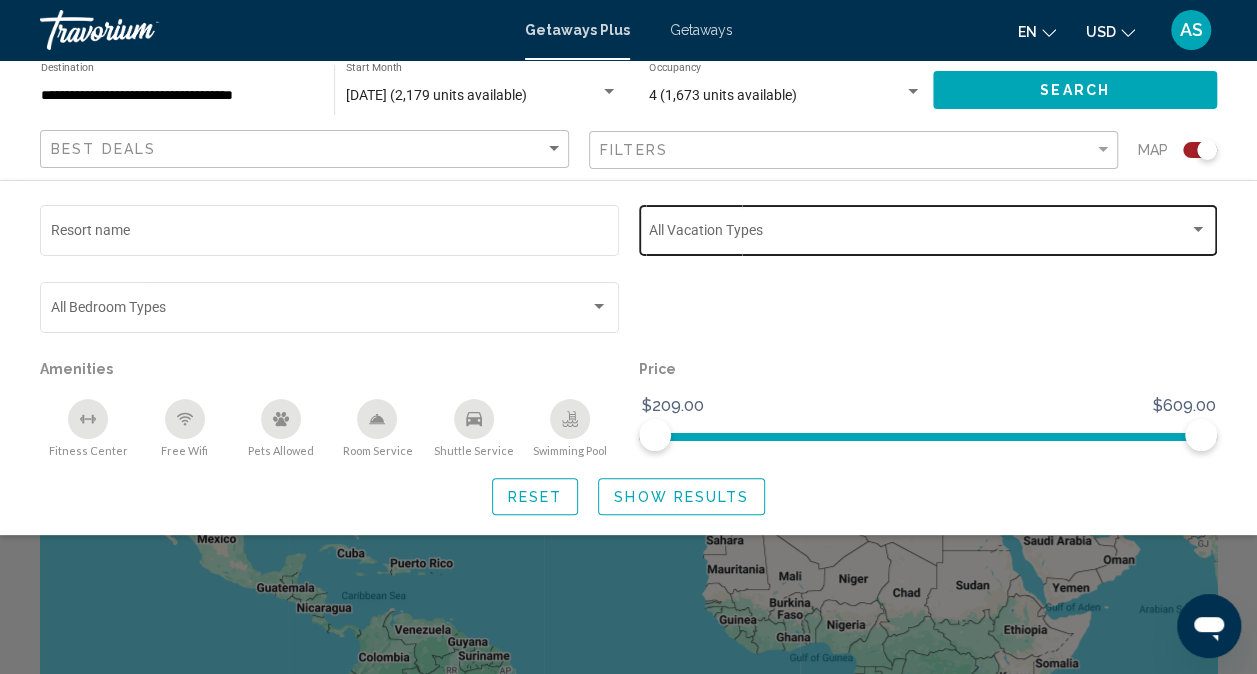 click at bounding box center (1198, 229) 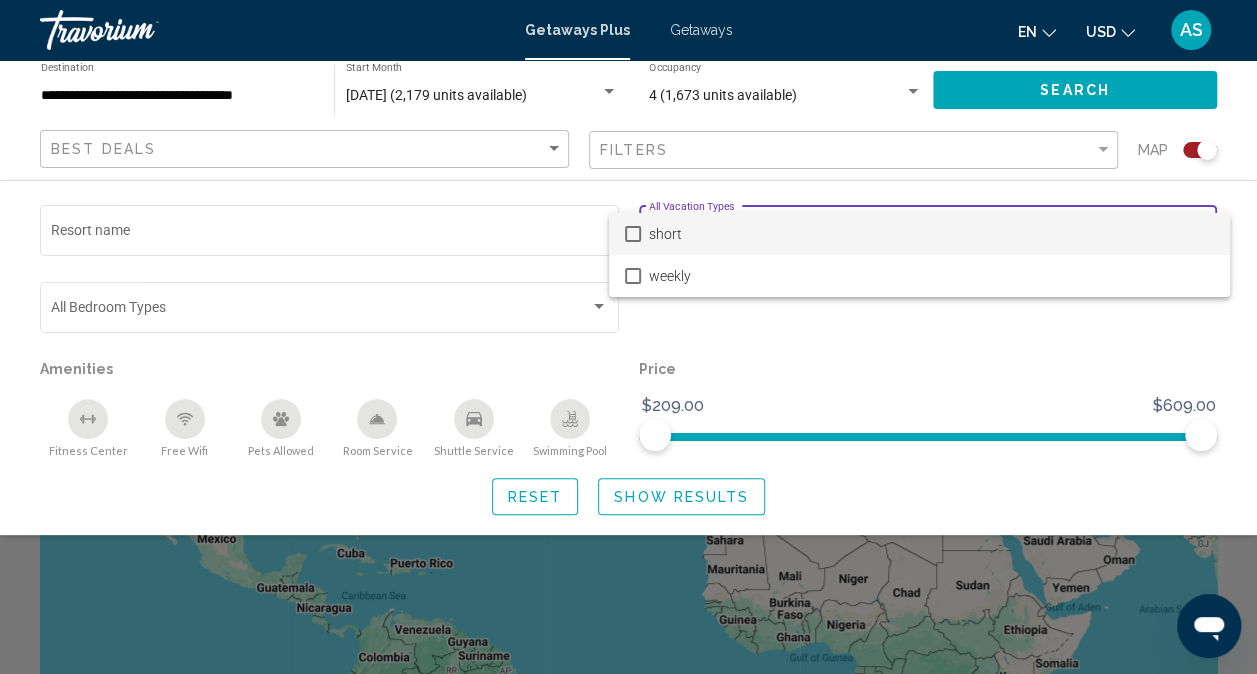 click at bounding box center [628, 337] 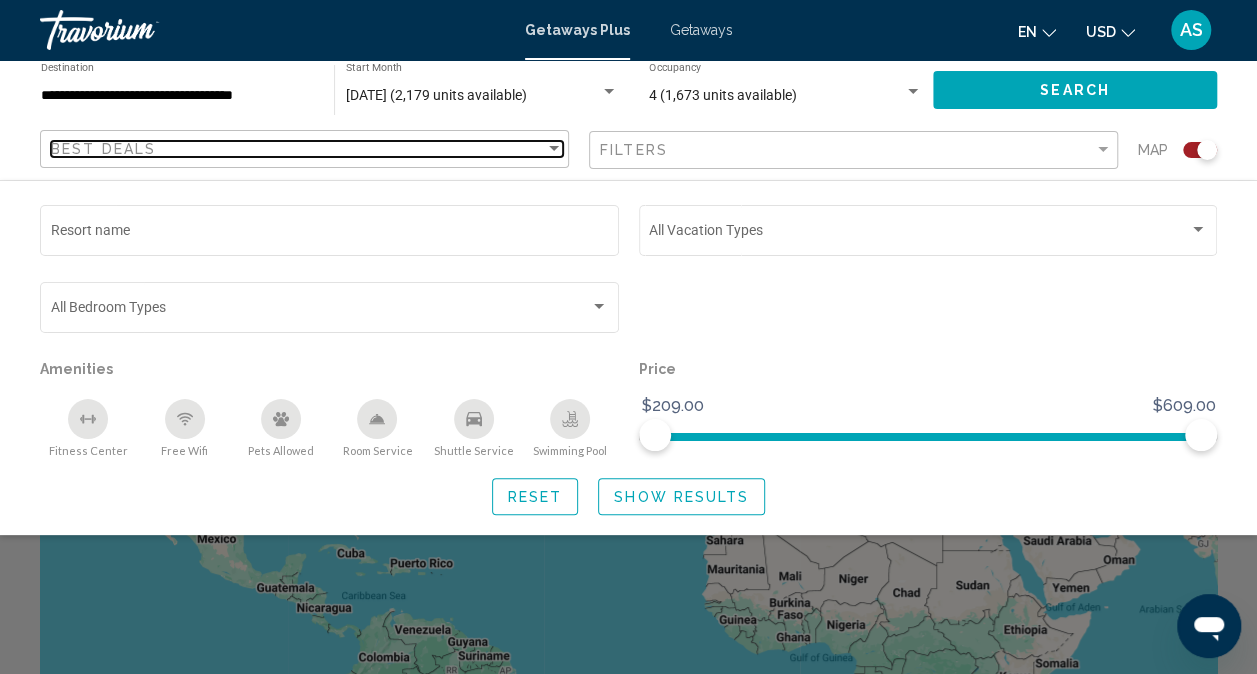 click on "Best Deals" at bounding box center [298, 149] 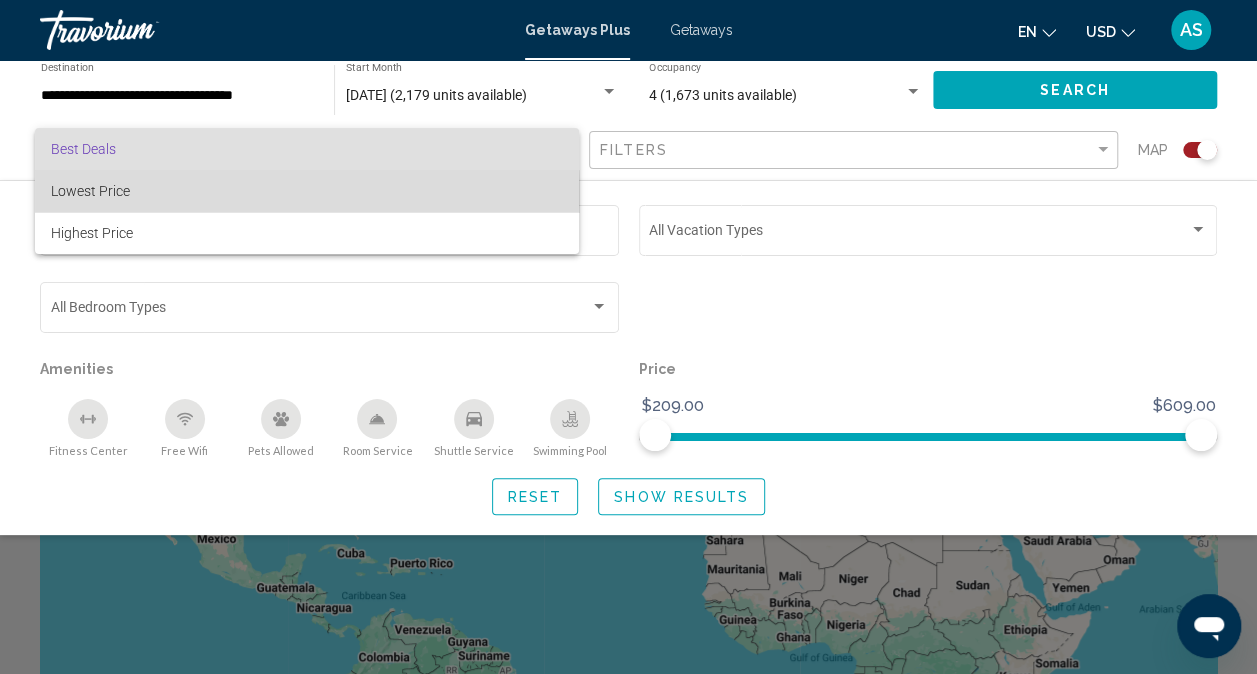 click on "Lowest Price" at bounding box center (90, 191) 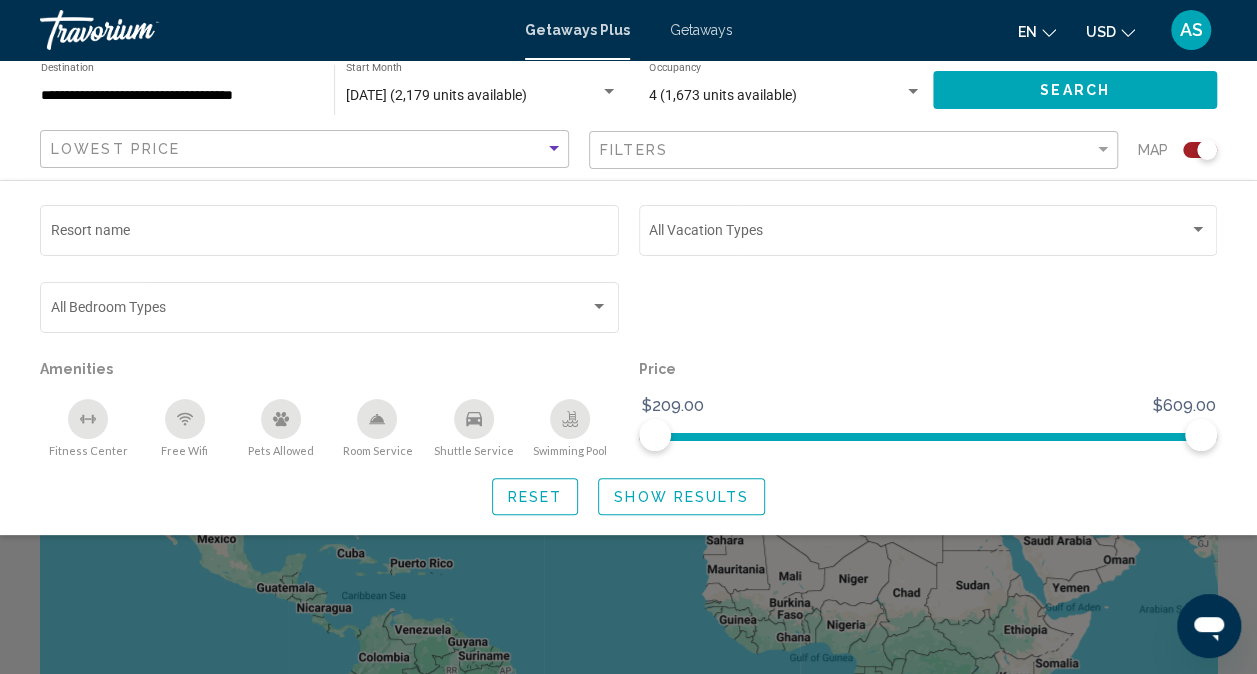click at bounding box center [1103, 149] 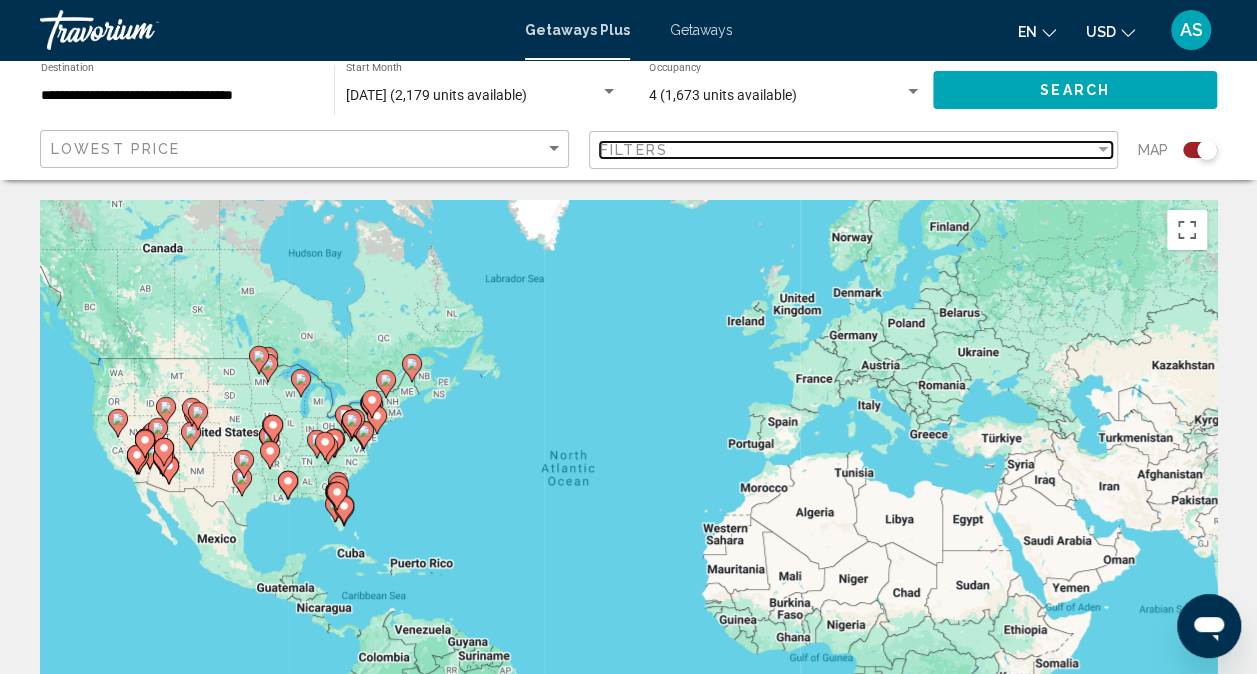 click at bounding box center (1103, 149) 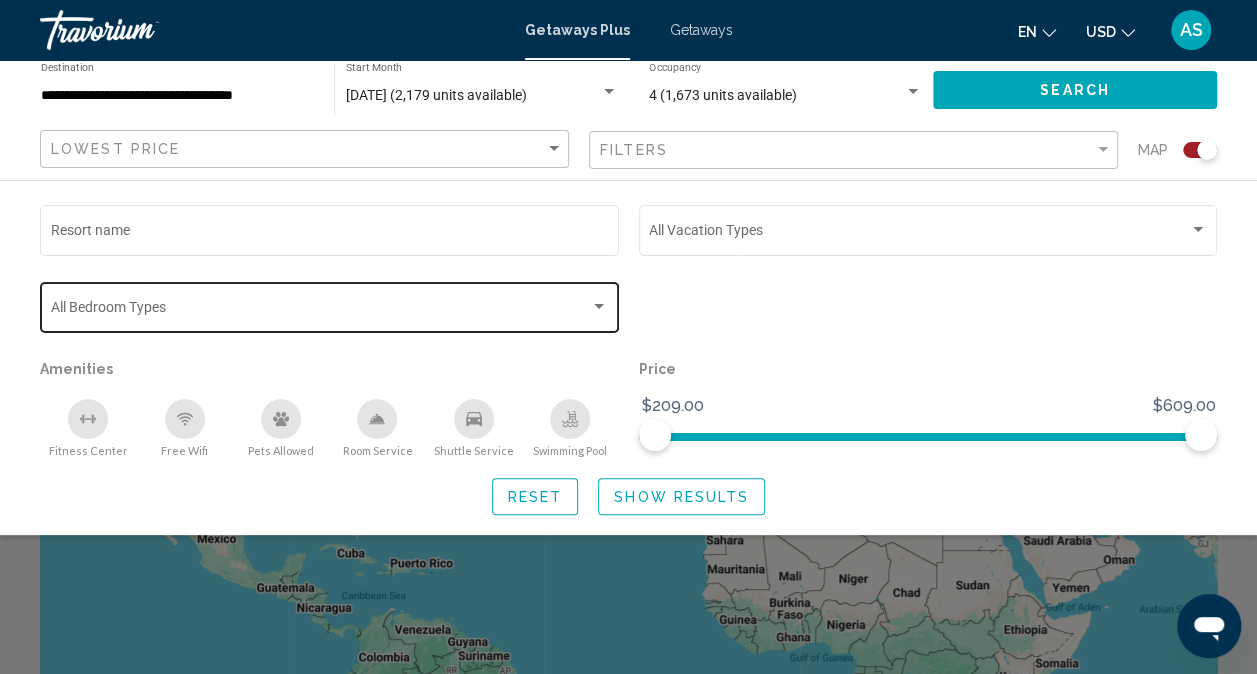 click at bounding box center (330, 311) 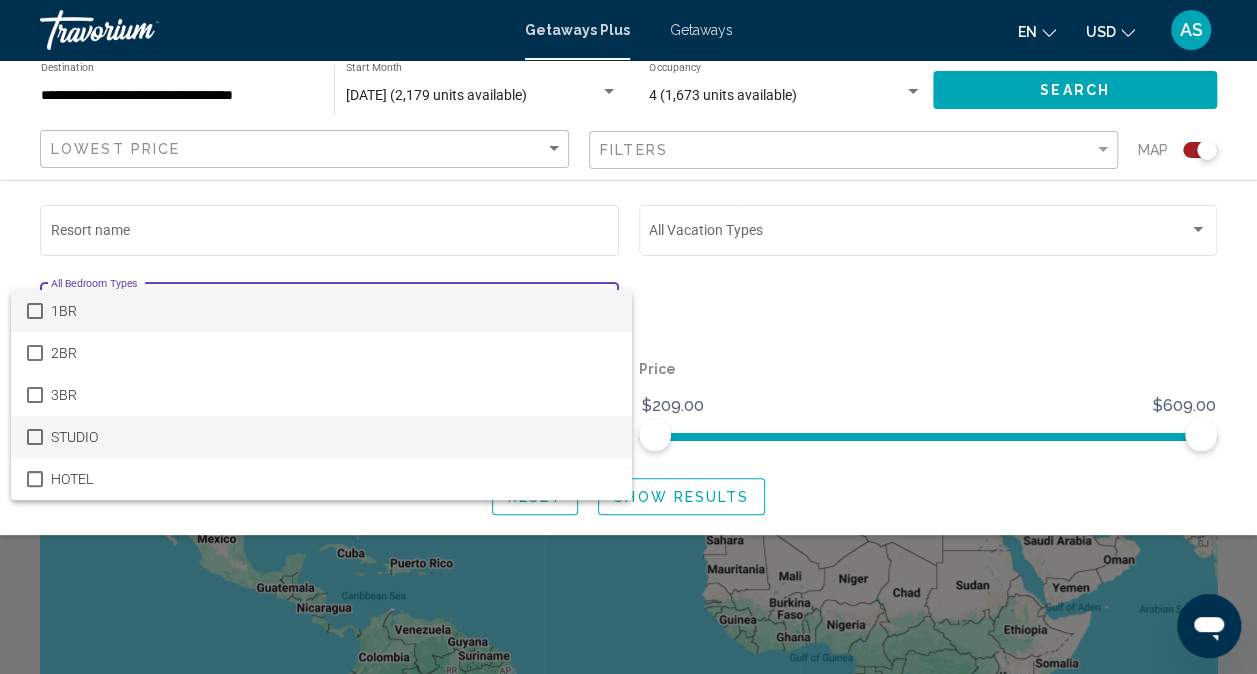 click at bounding box center (35, 437) 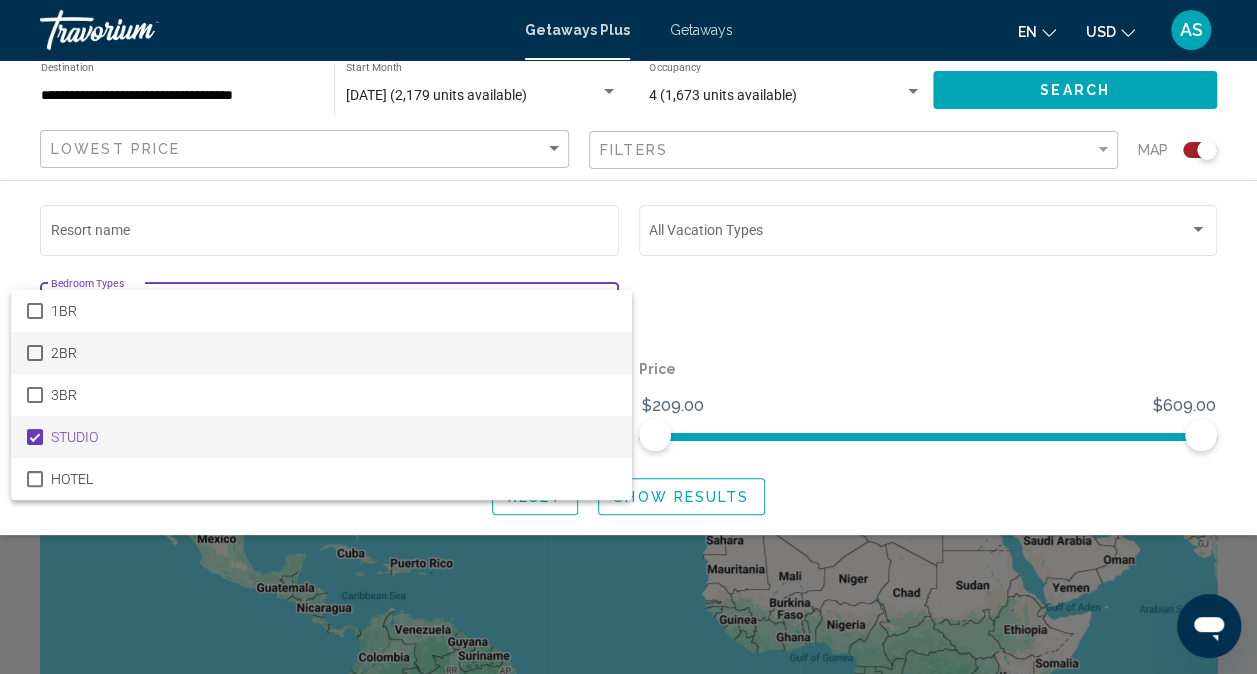 click on "2BR" at bounding box center (321, 353) 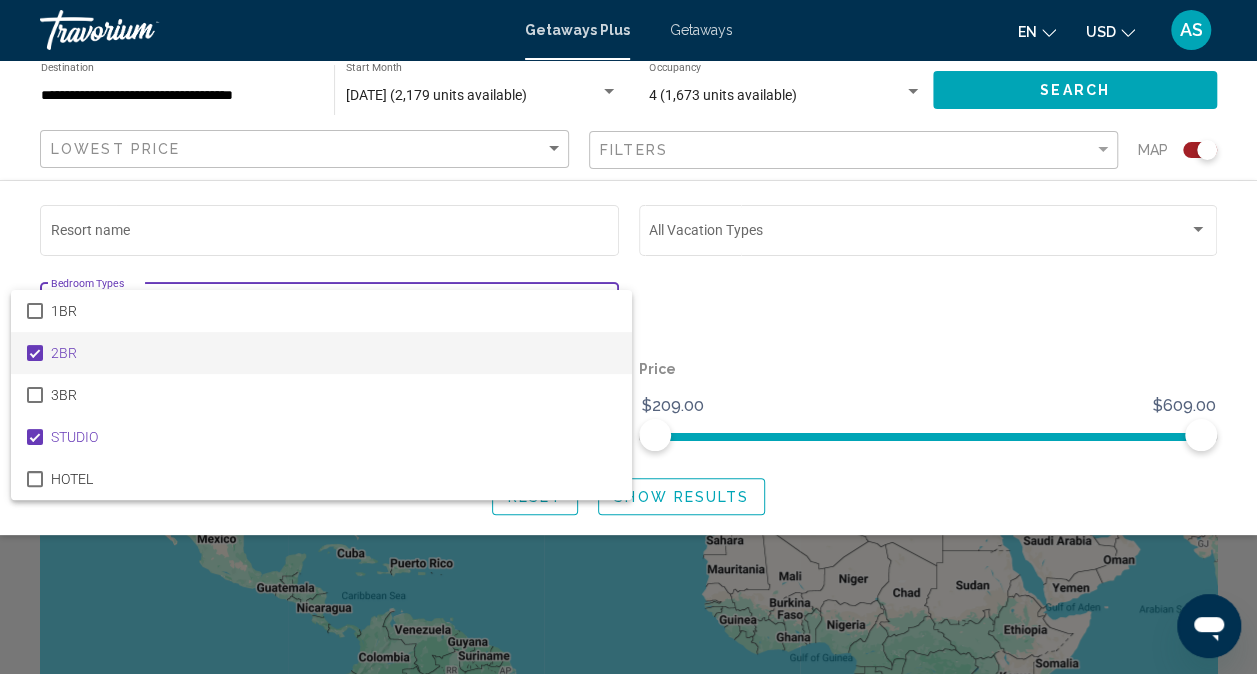 click on "2BR" at bounding box center [321, 353] 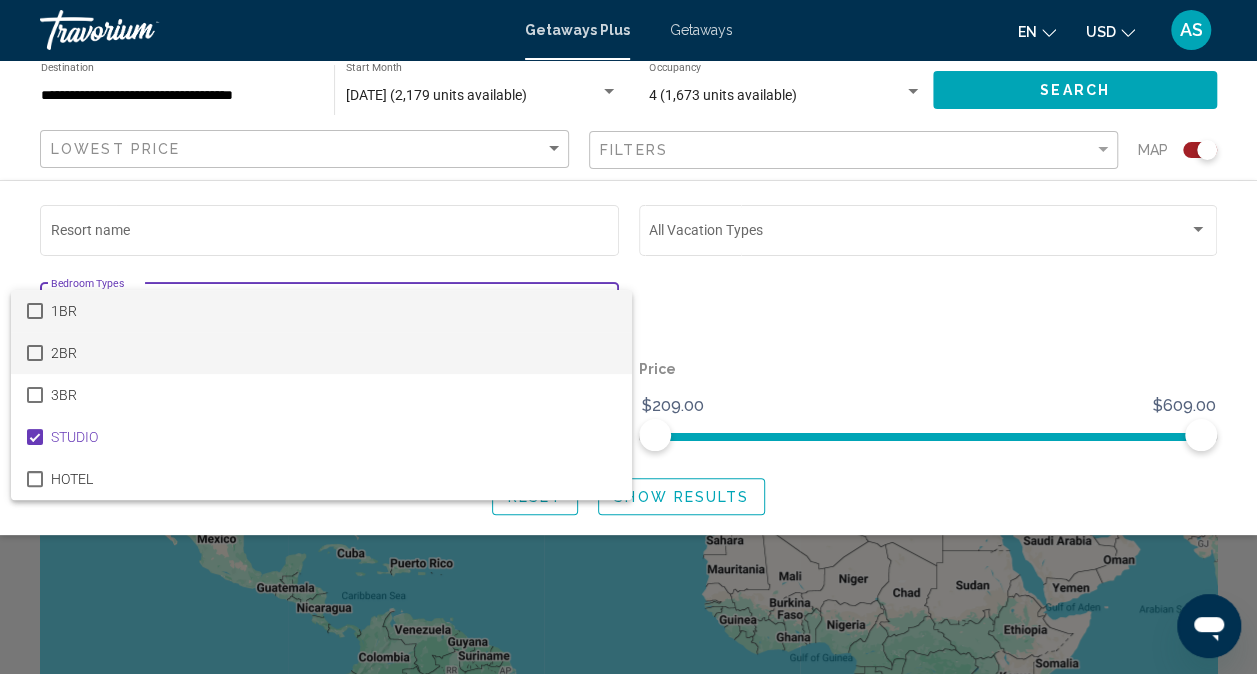 click on "1BR" at bounding box center [333, 311] 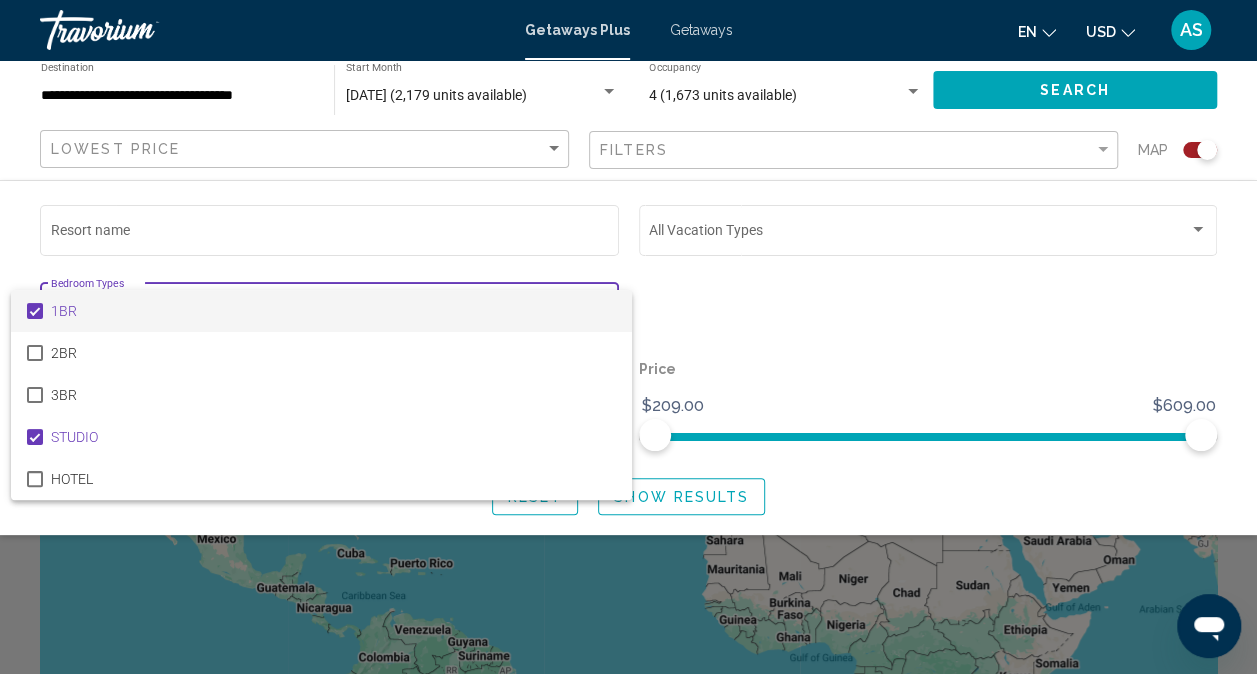 click at bounding box center (628, 337) 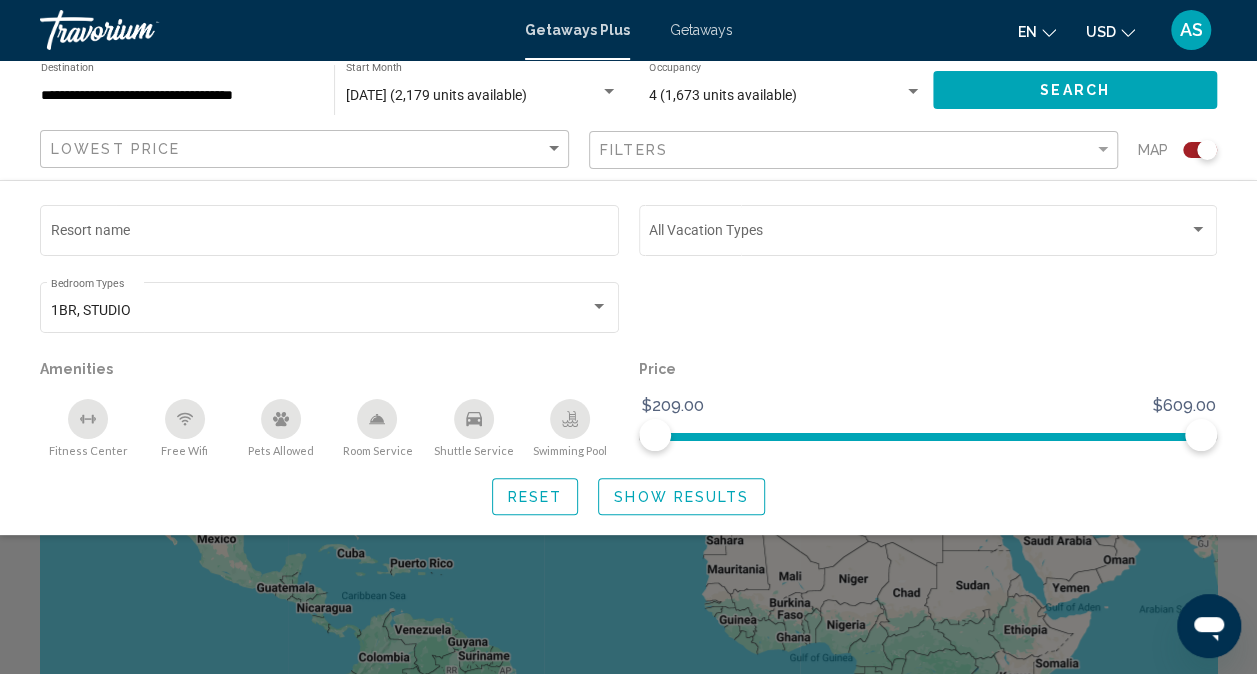 click on "Show Results" 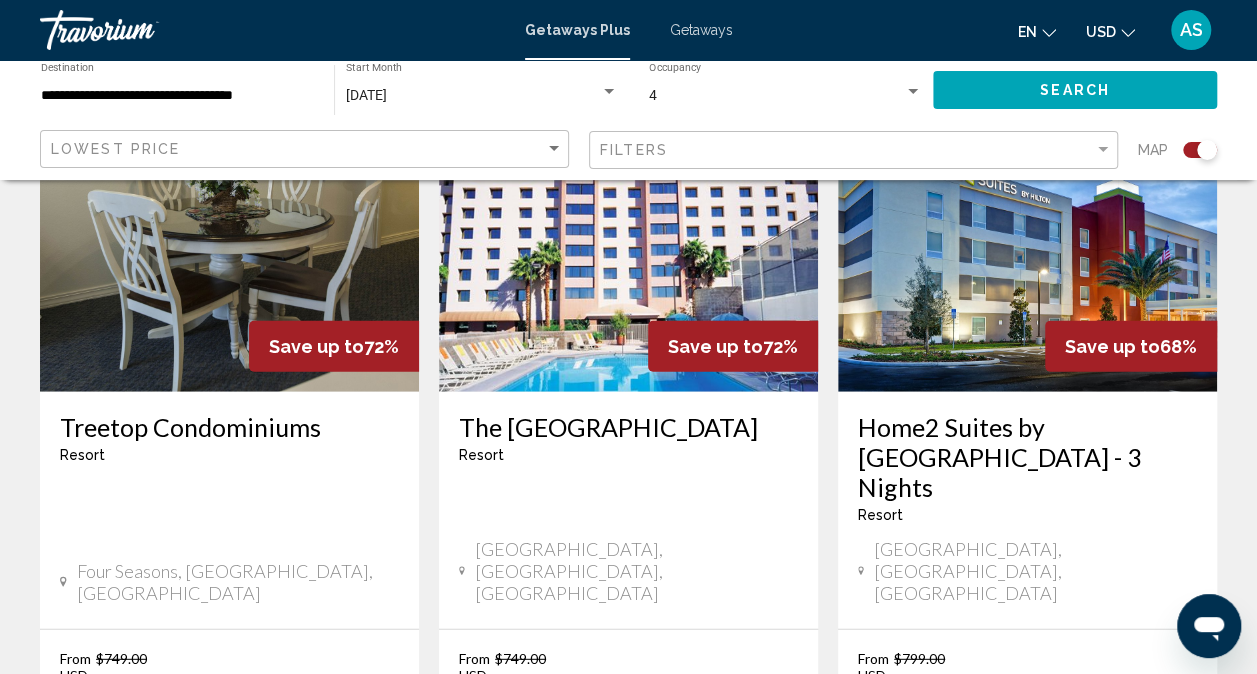 scroll, scrollTop: 2363, scrollLeft: 0, axis: vertical 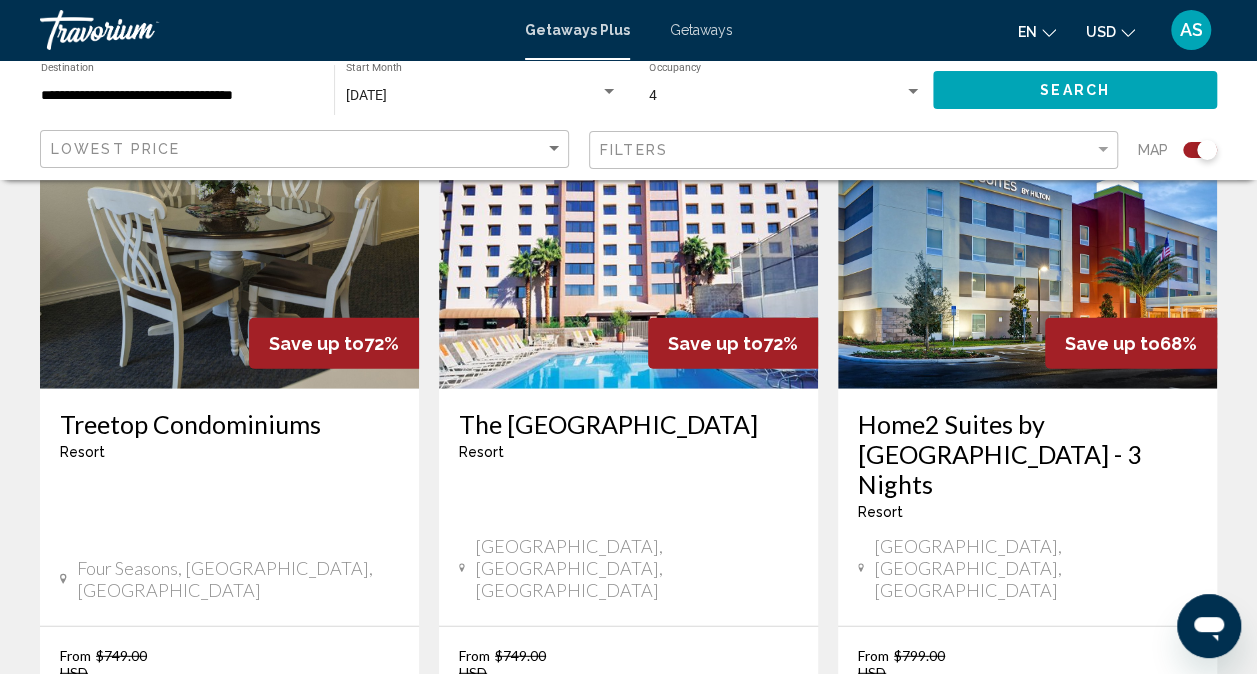click on "The [GEOGRAPHIC_DATA]  -  This is an adults only resort" at bounding box center (628, 442) 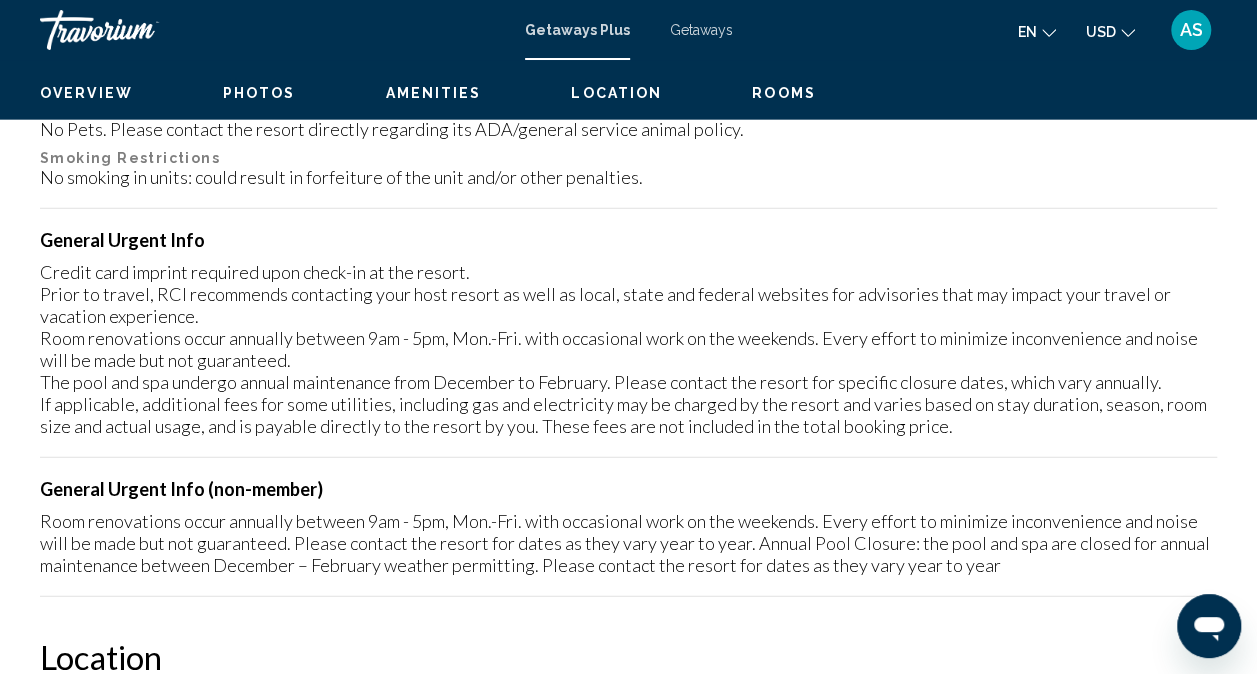 scroll, scrollTop: 198, scrollLeft: 0, axis: vertical 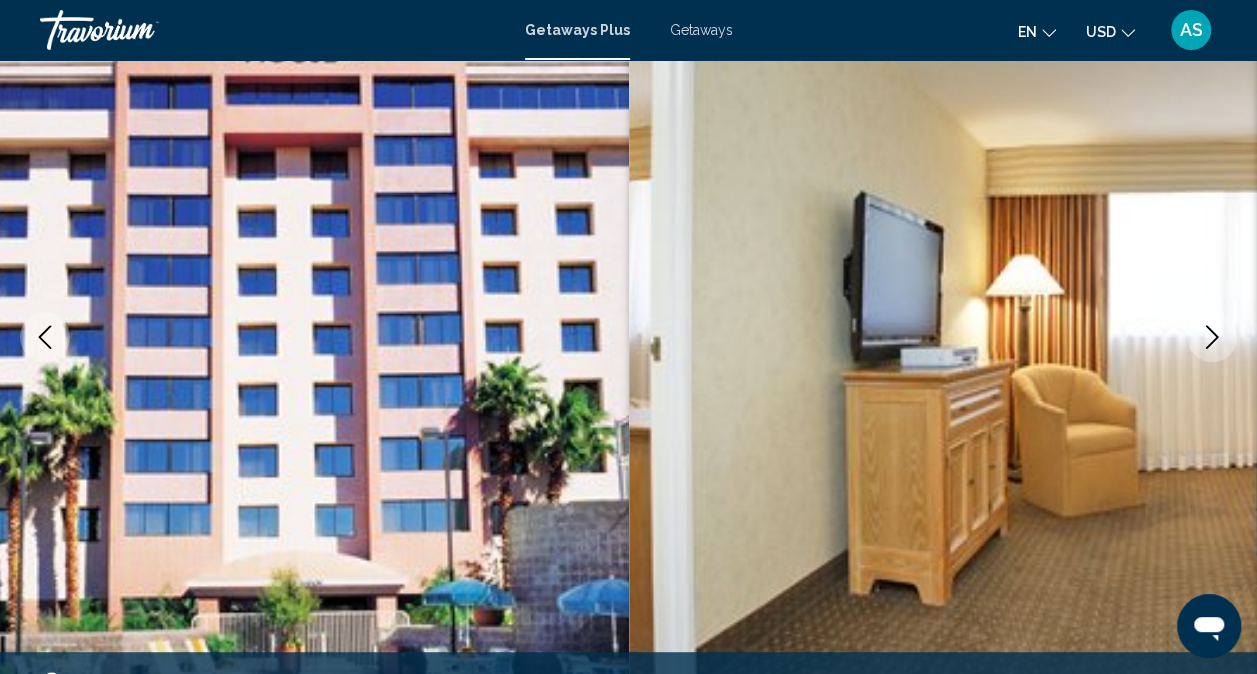 click 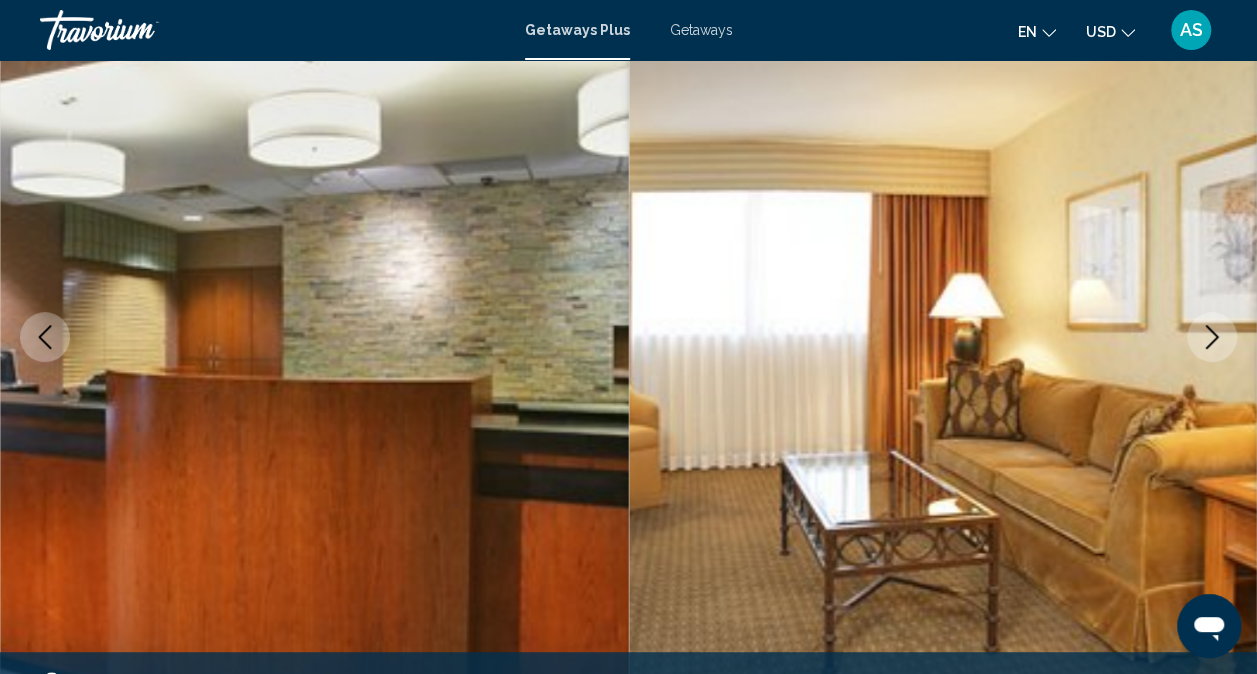 click 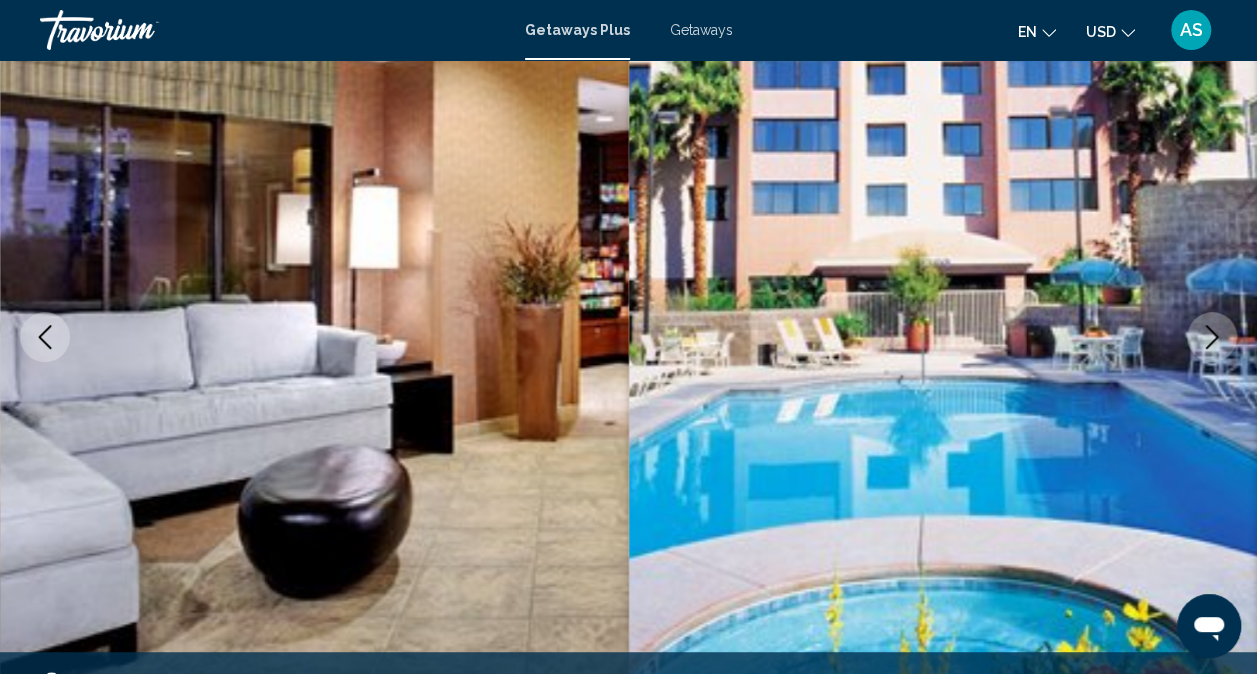 click 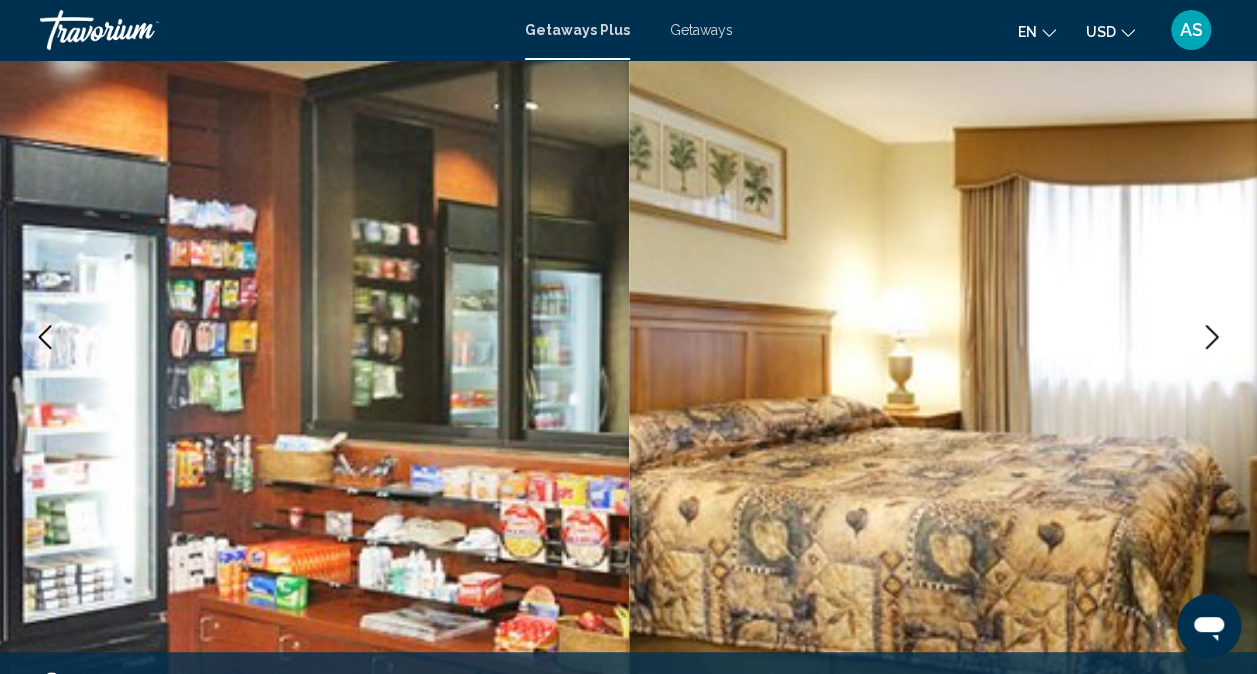 click 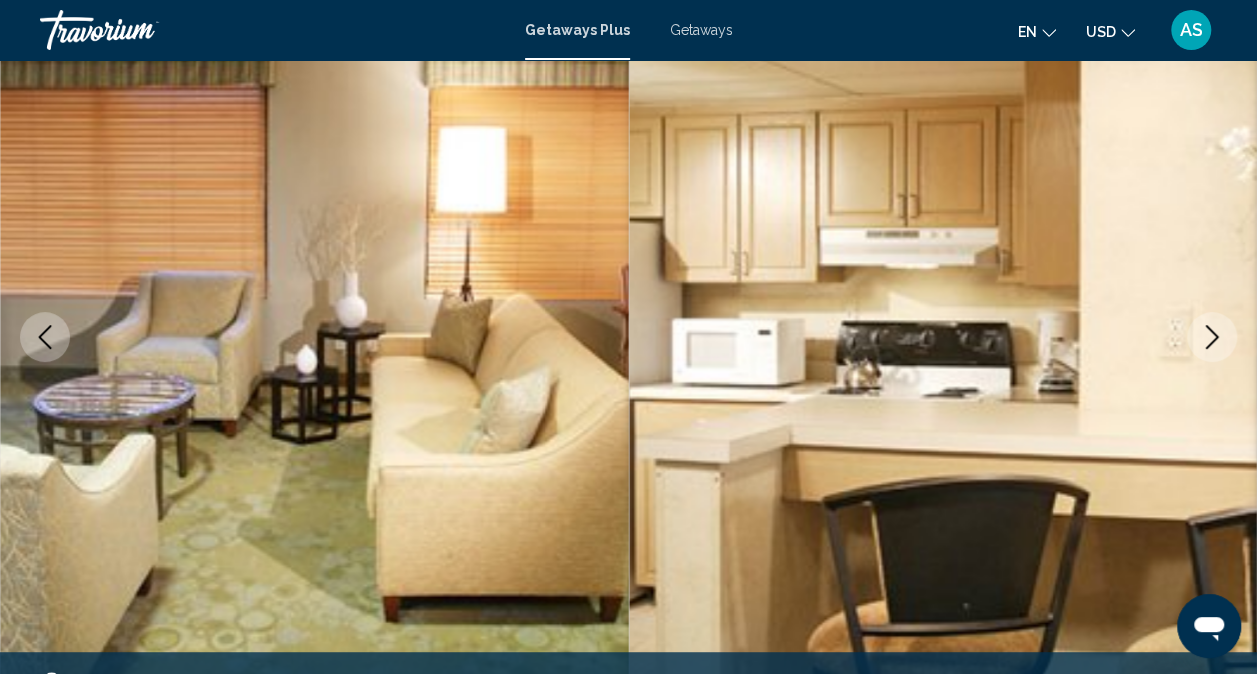 click at bounding box center (1212, 337) 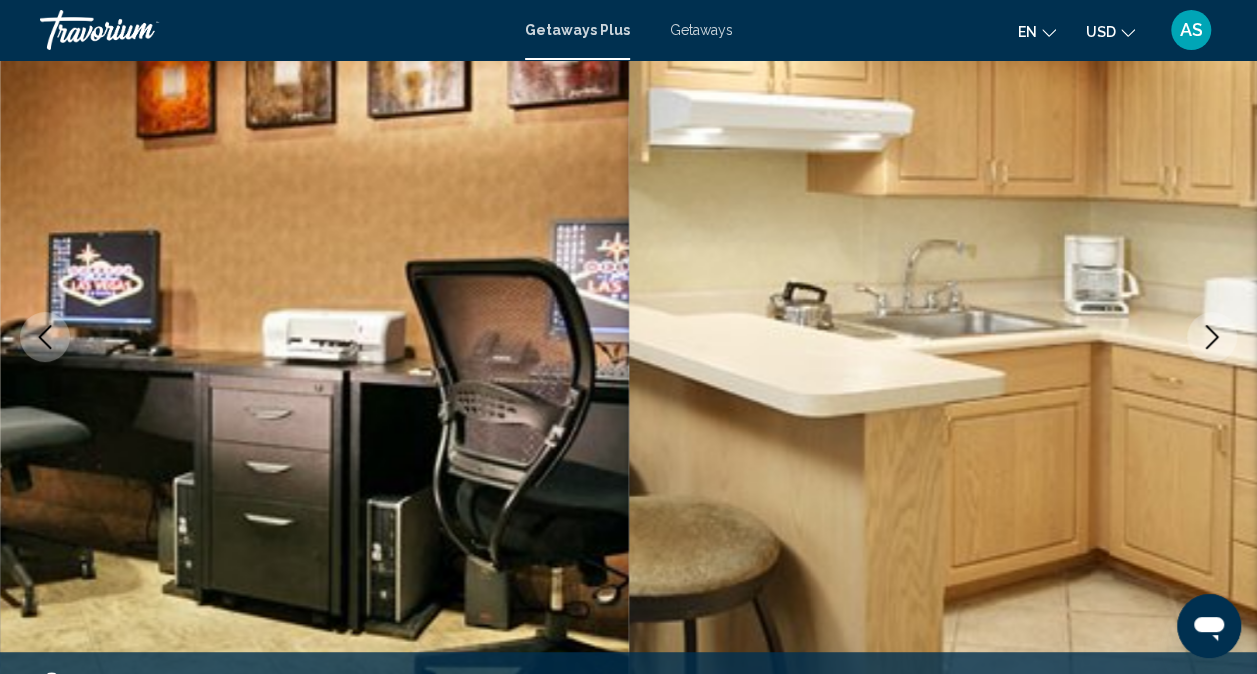 click 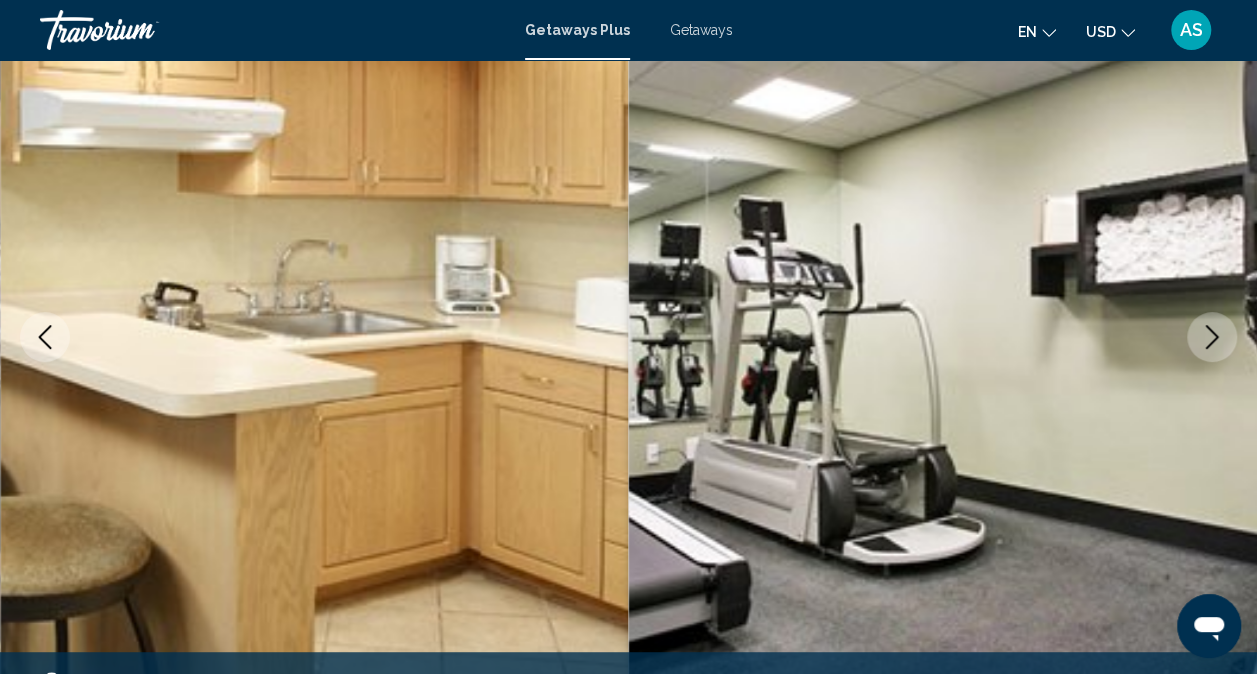 click 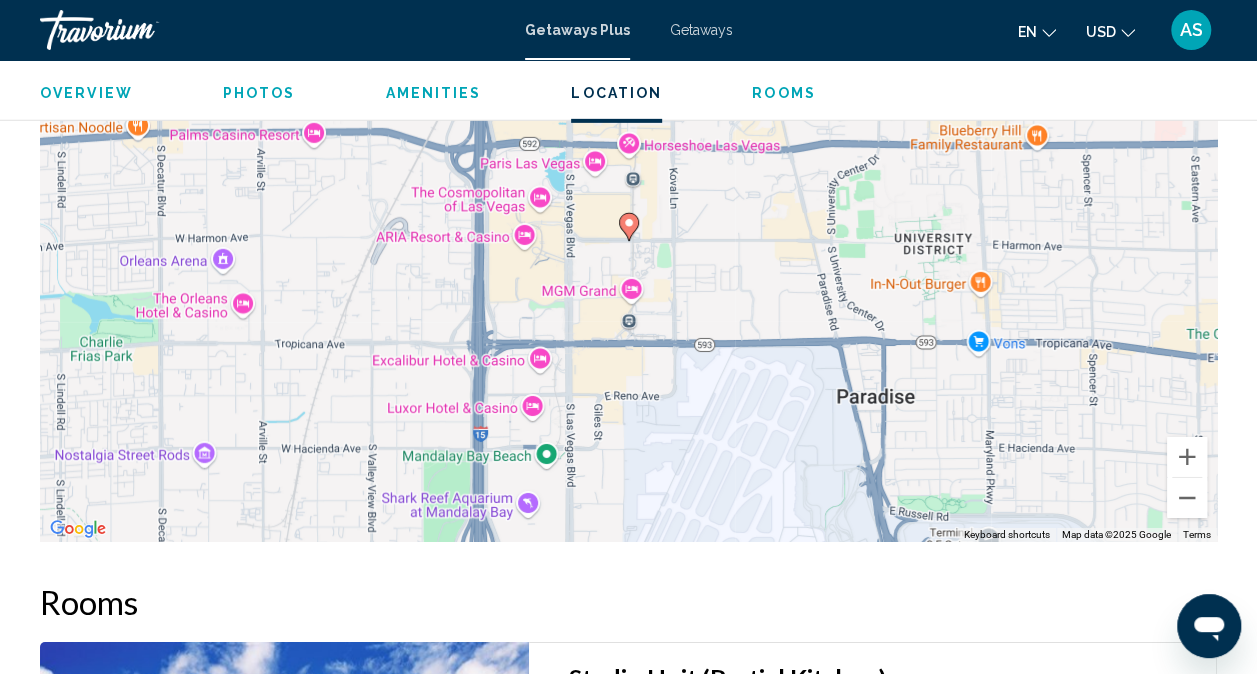 scroll, scrollTop: 3114, scrollLeft: 0, axis: vertical 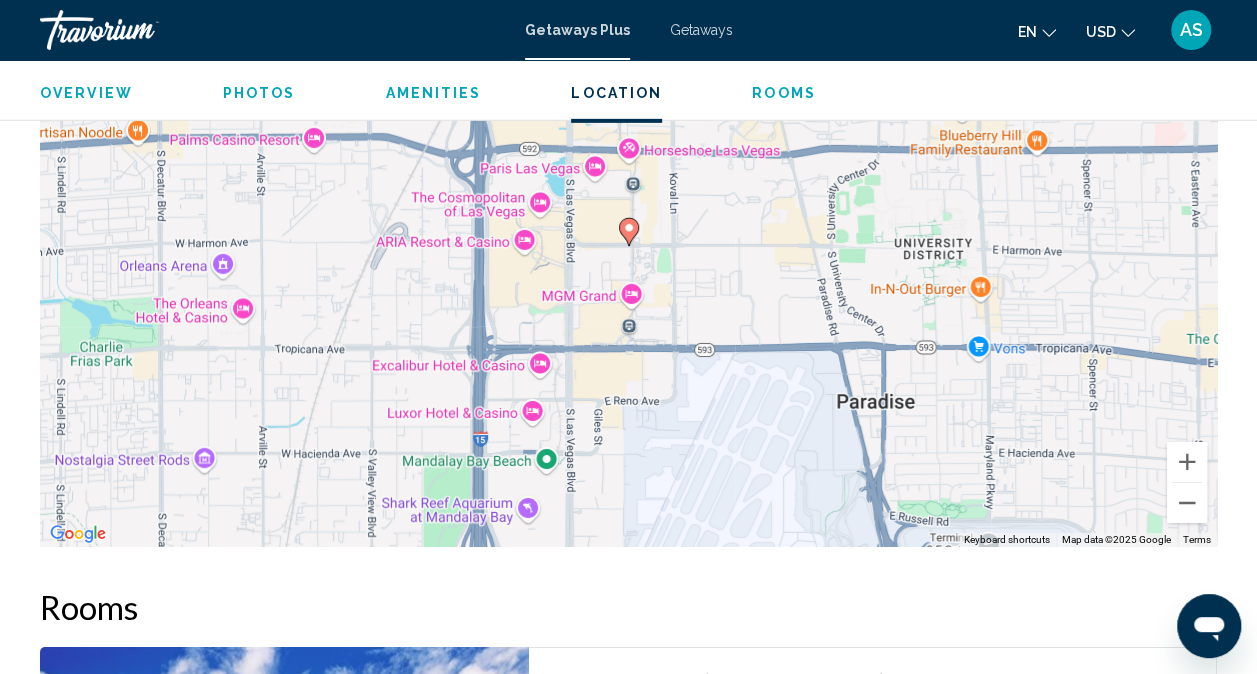 click 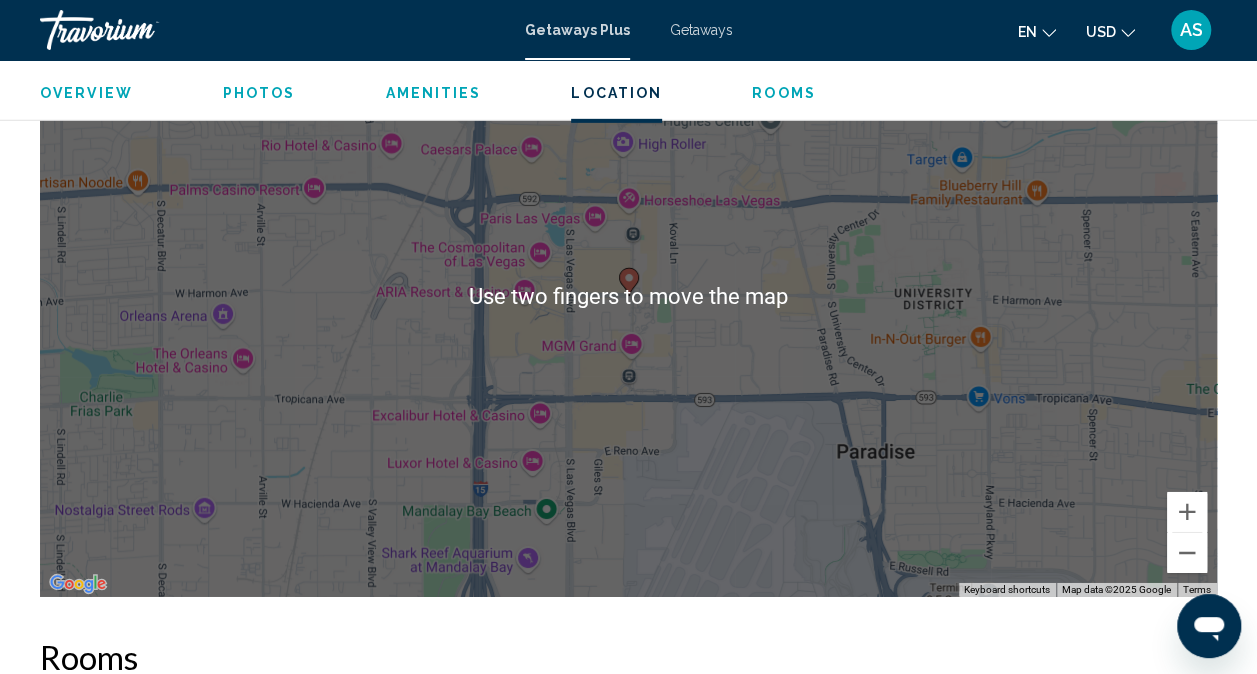 scroll, scrollTop: 3066, scrollLeft: 0, axis: vertical 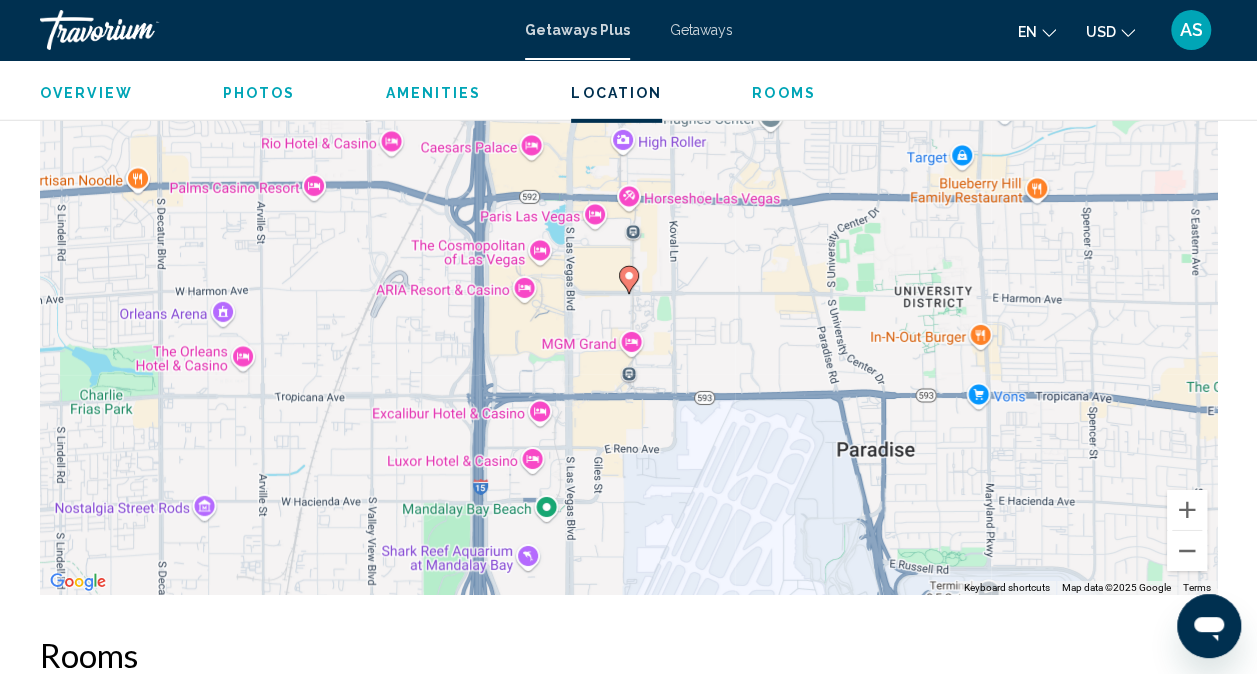 click on "To navigate, press the arrow keys. To activate drag with keyboard, press Alt + Enter. Once in keyboard drag state, use the arrow keys to move the marker. To complete the drag, press the Enter key. To cancel, press Escape." at bounding box center (628, 295) 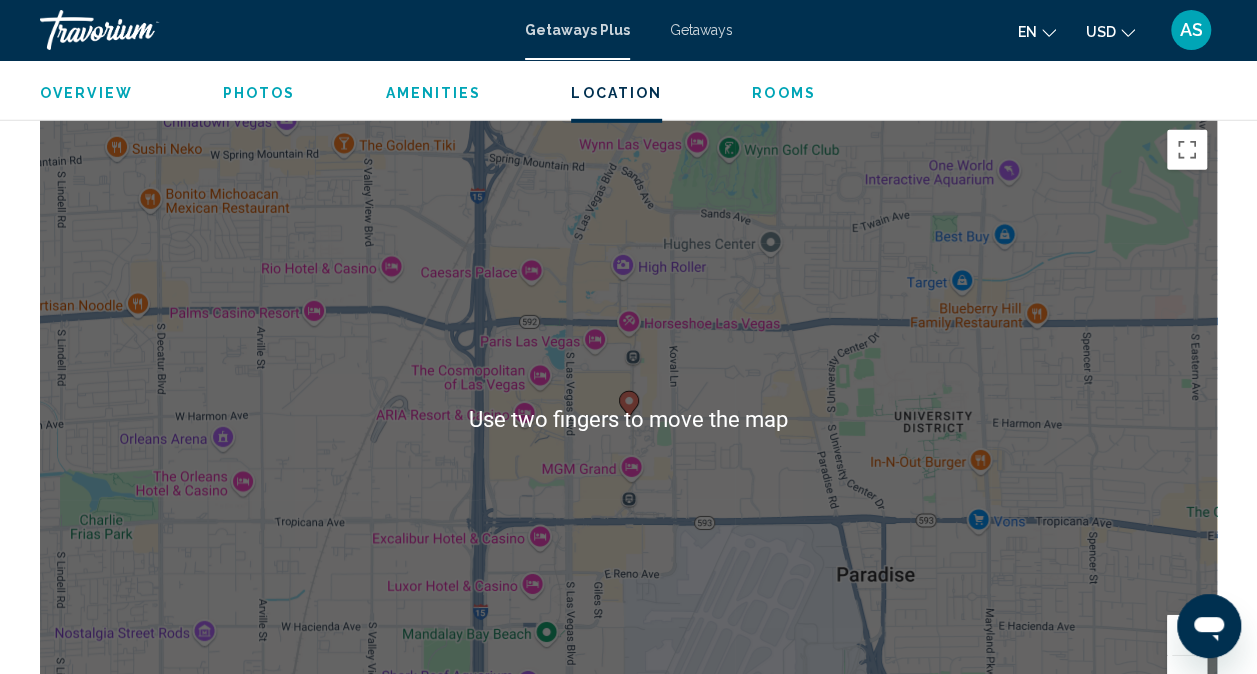 scroll, scrollTop: 2940, scrollLeft: 0, axis: vertical 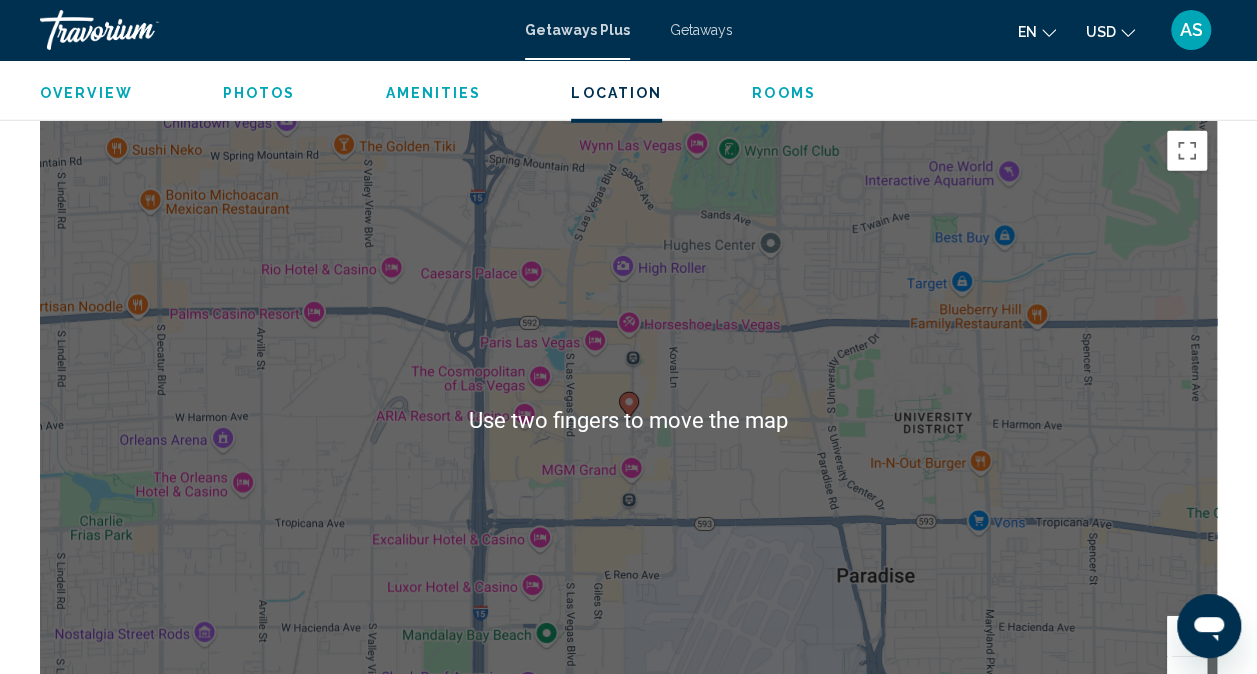 click on "To navigate, press the arrow keys. To activate drag with keyboard, press Alt + Enter. Once in keyboard drag state, use the arrow keys to move the marker. To complete the drag, press the Enter key. To cancel, press Escape." at bounding box center [628, 421] 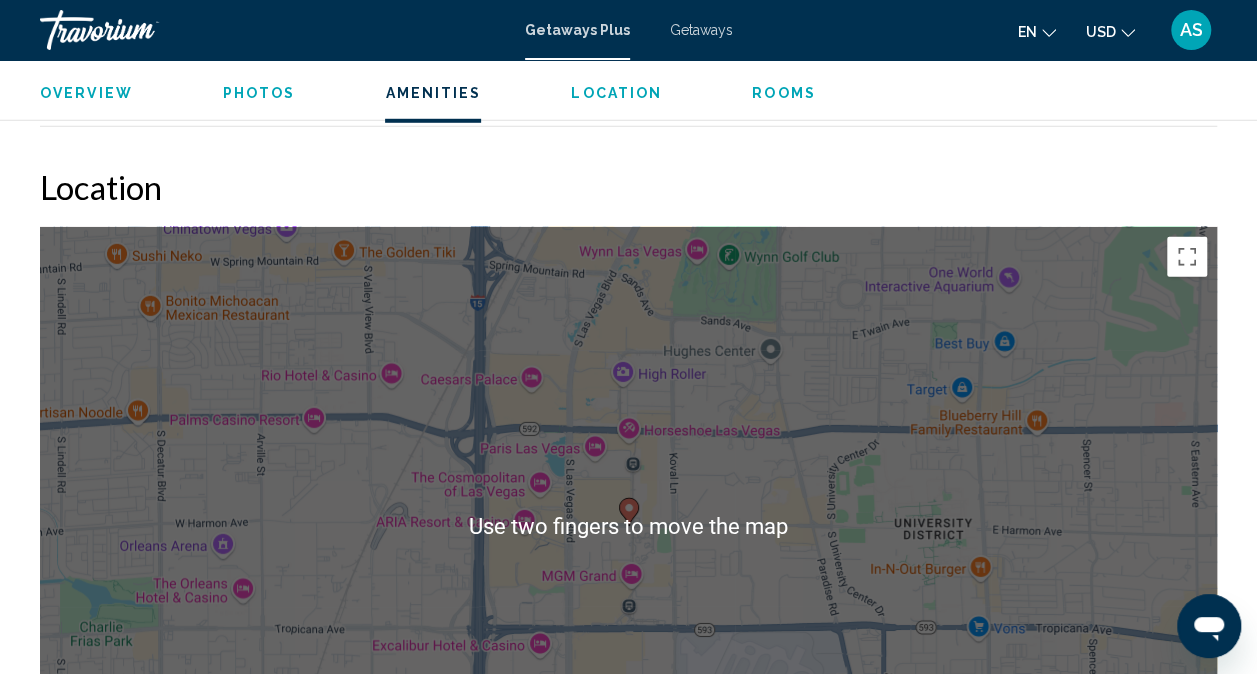 scroll, scrollTop: 2835, scrollLeft: 0, axis: vertical 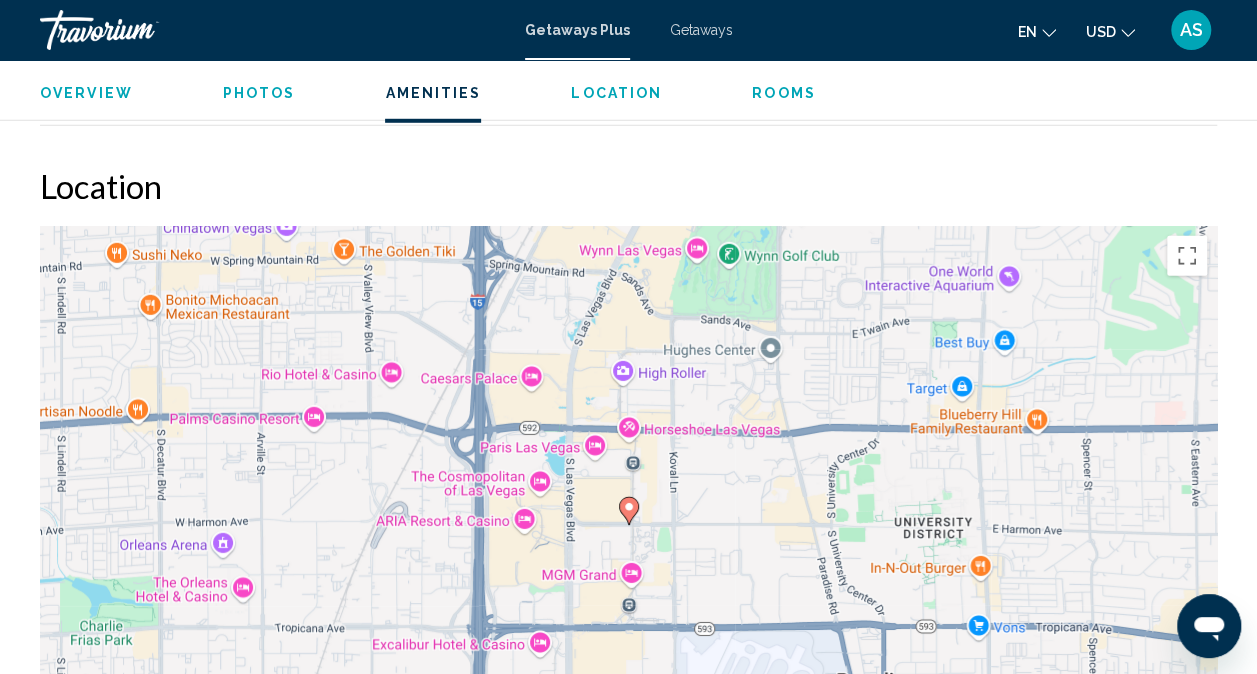 click on "To navigate, press the arrow keys. To activate drag with keyboard, press Alt + Enter. Once in keyboard drag state, use the arrow keys to move the marker. To complete the drag, press the Enter key. To cancel, press Escape." at bounding box center [628, 526] 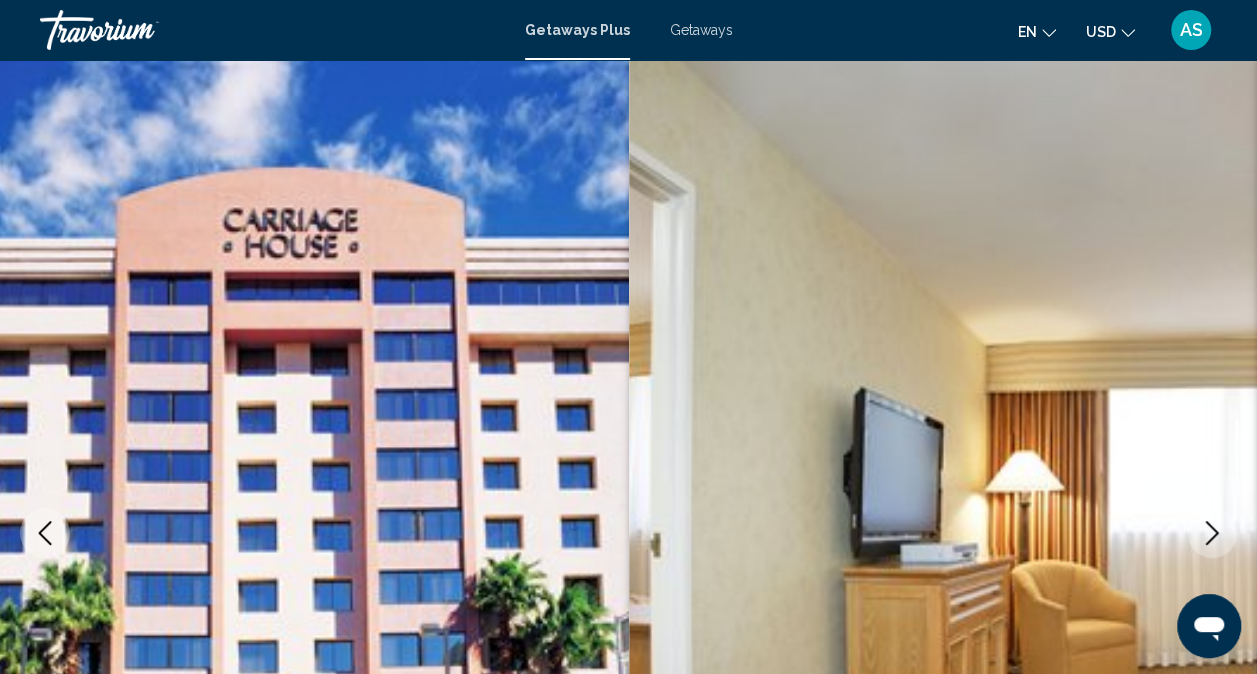 scroll, scrollTop: 0, scrollLeft: 0, axis: both 